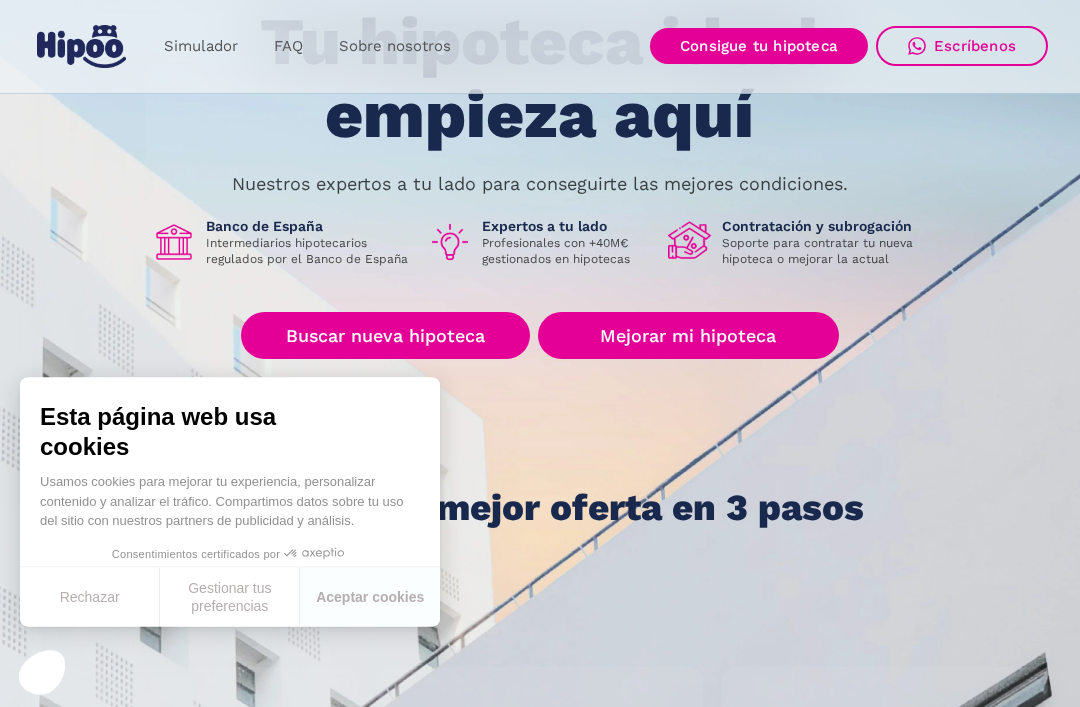 scroll, scrollTop: 185, scrollLeft: 0, axis: vertical 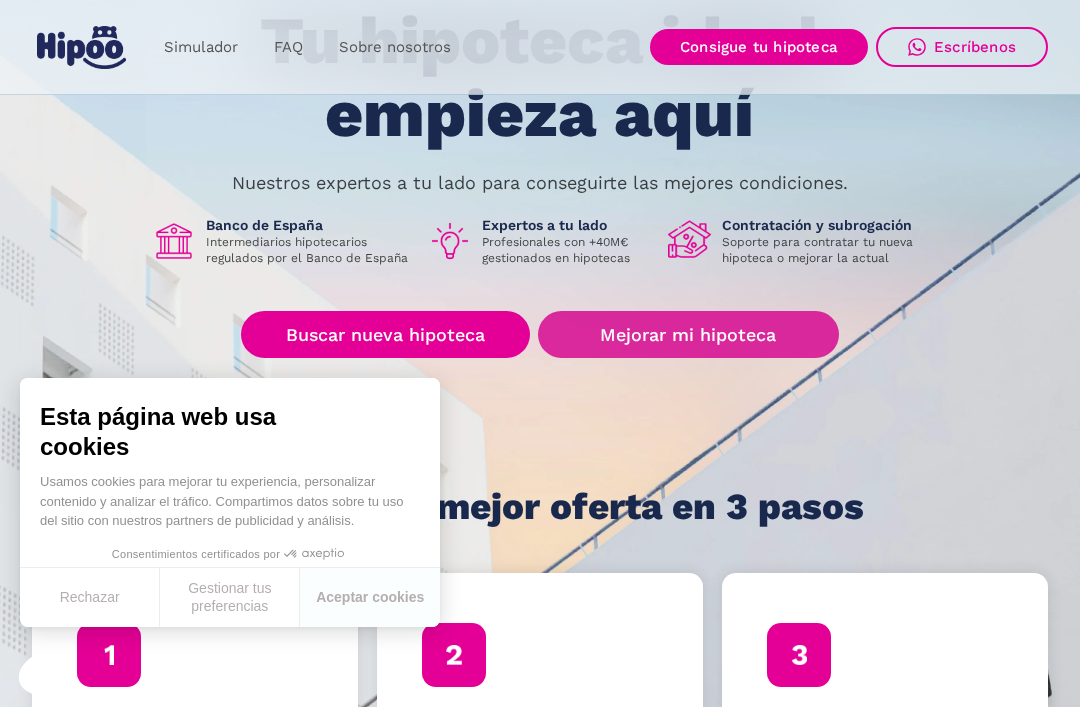 click on "Mejorar mi hipoteca" at bounding box center [688, 334] 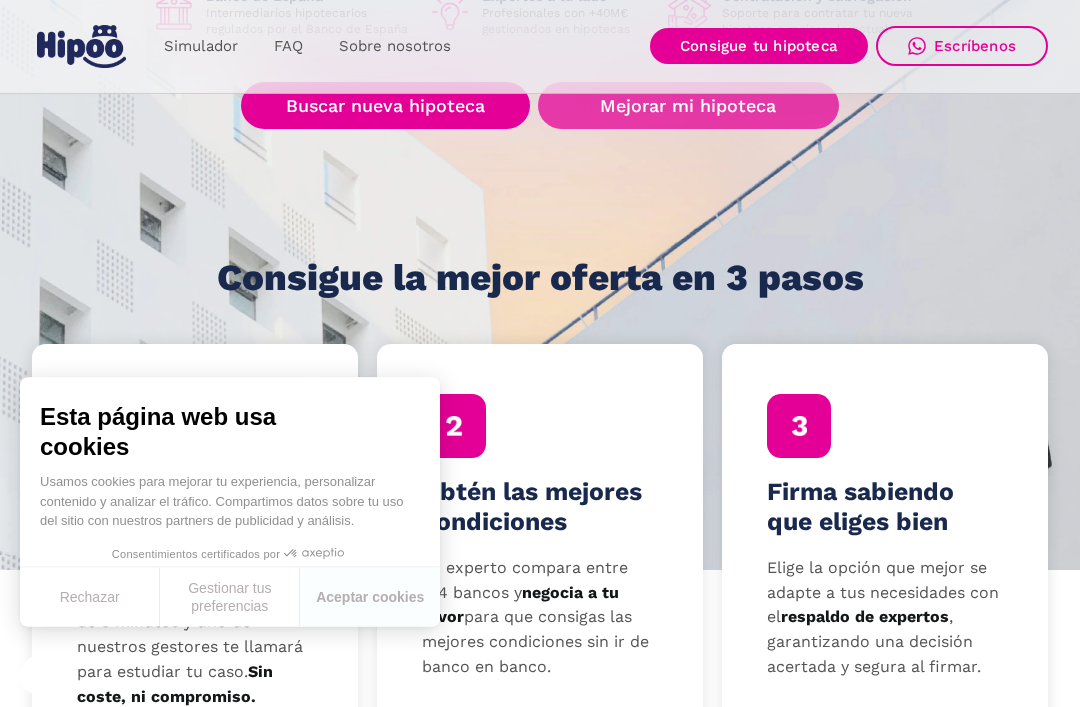 scroll, scrollTop: 414, scrollLeft: 0, axis: vertical 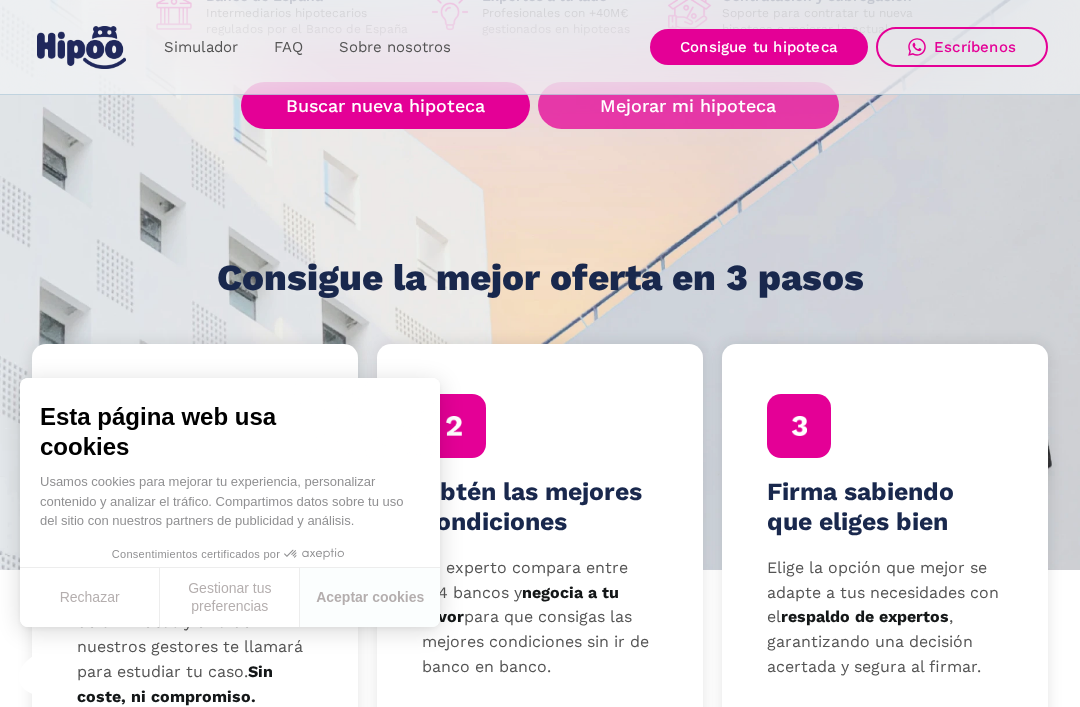click on "Rechazar" at bounding box center (90, 597) 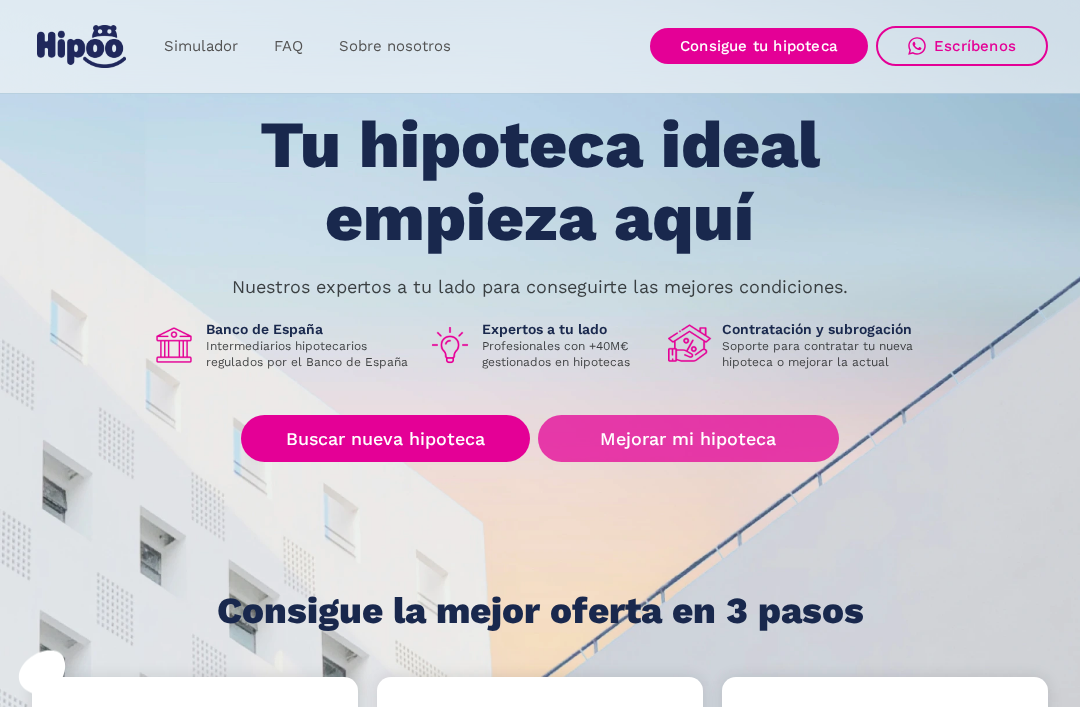 scroll, scrollTop: 81, scrollLeft: 0, axis: vertical 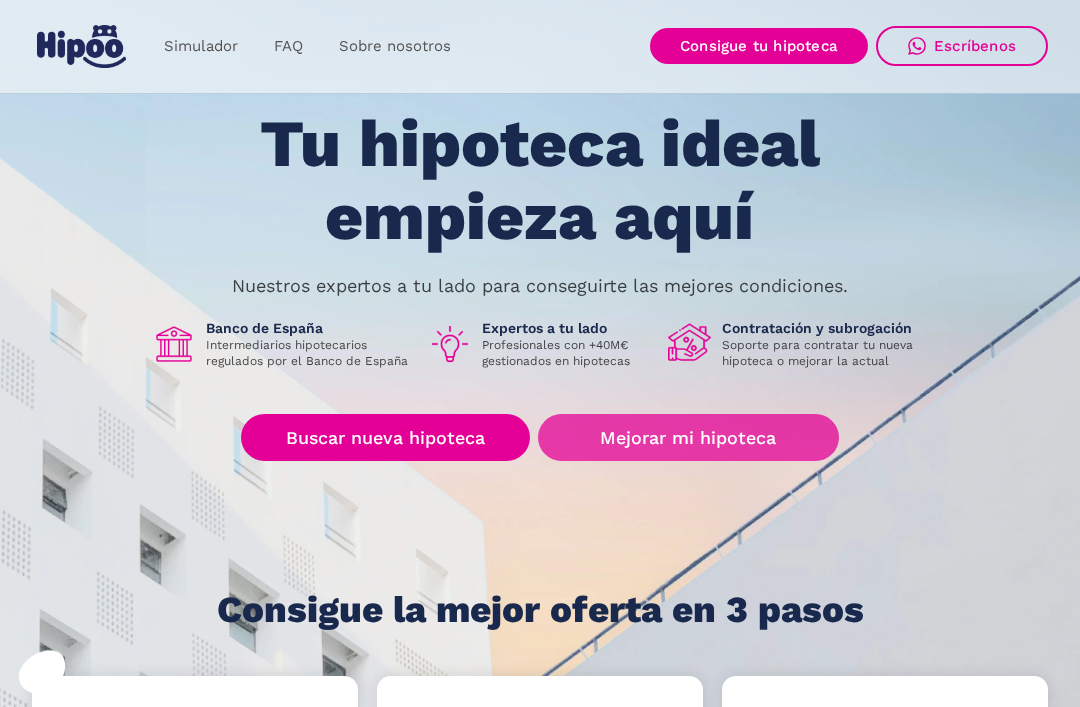 click on "Mejorar mi hipoteca" at bounding box center (688, 438) 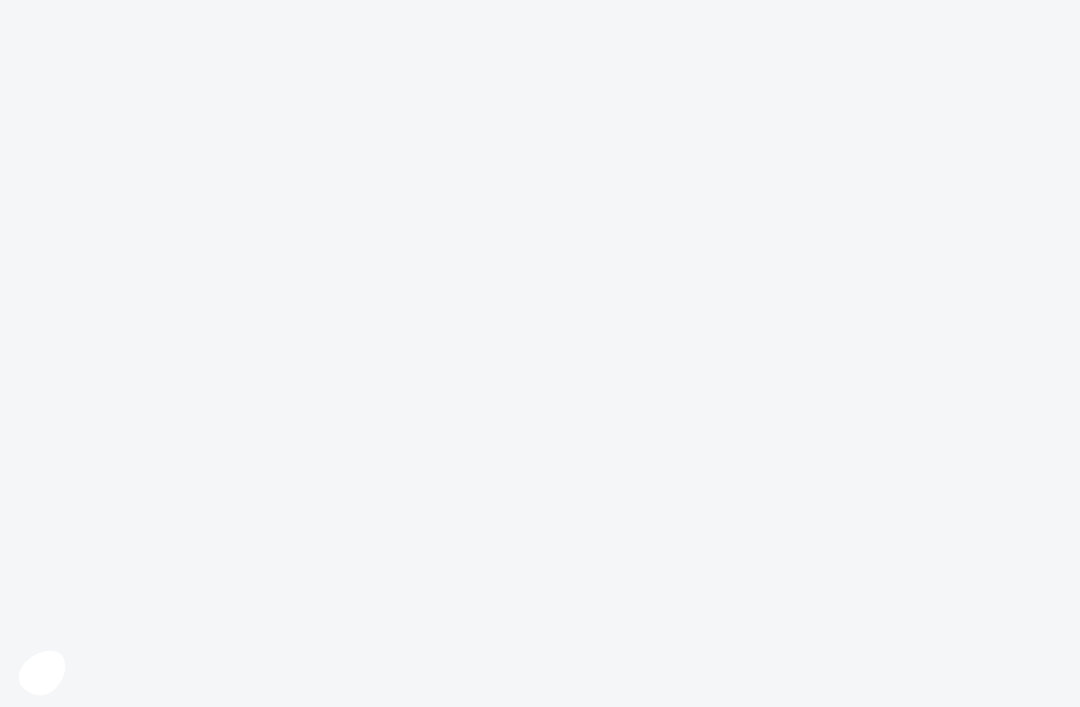 scroll, scrollTop: 0, scrollLeft: 0, axis: both 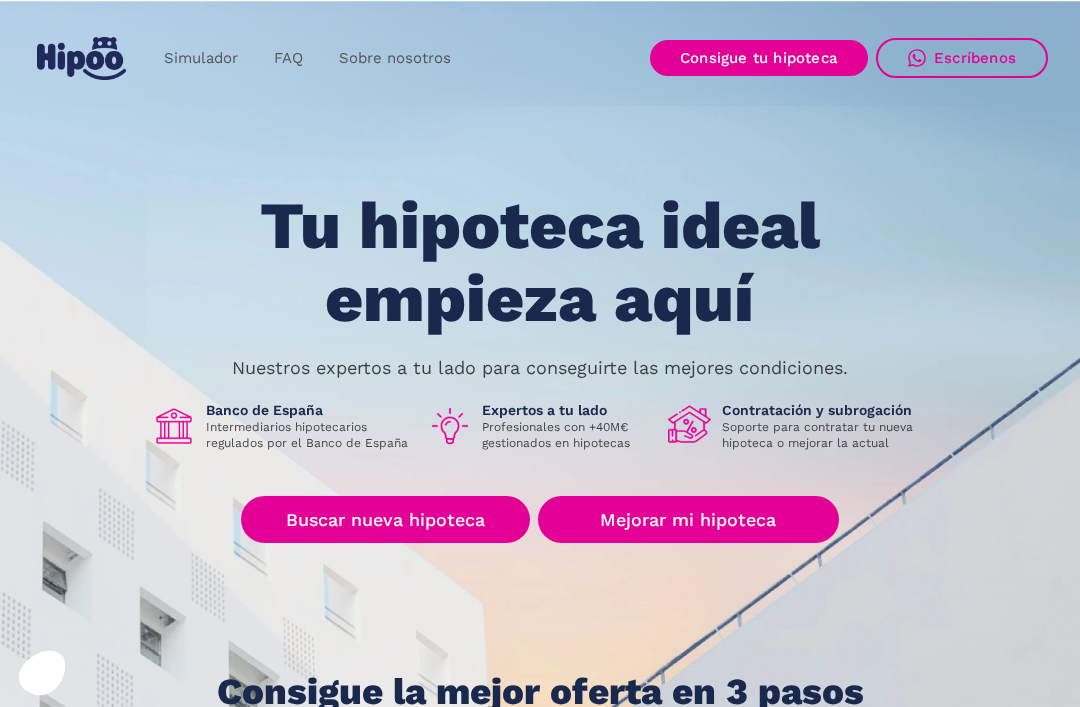 click on "Simulador" at bounding box center (201, 58) 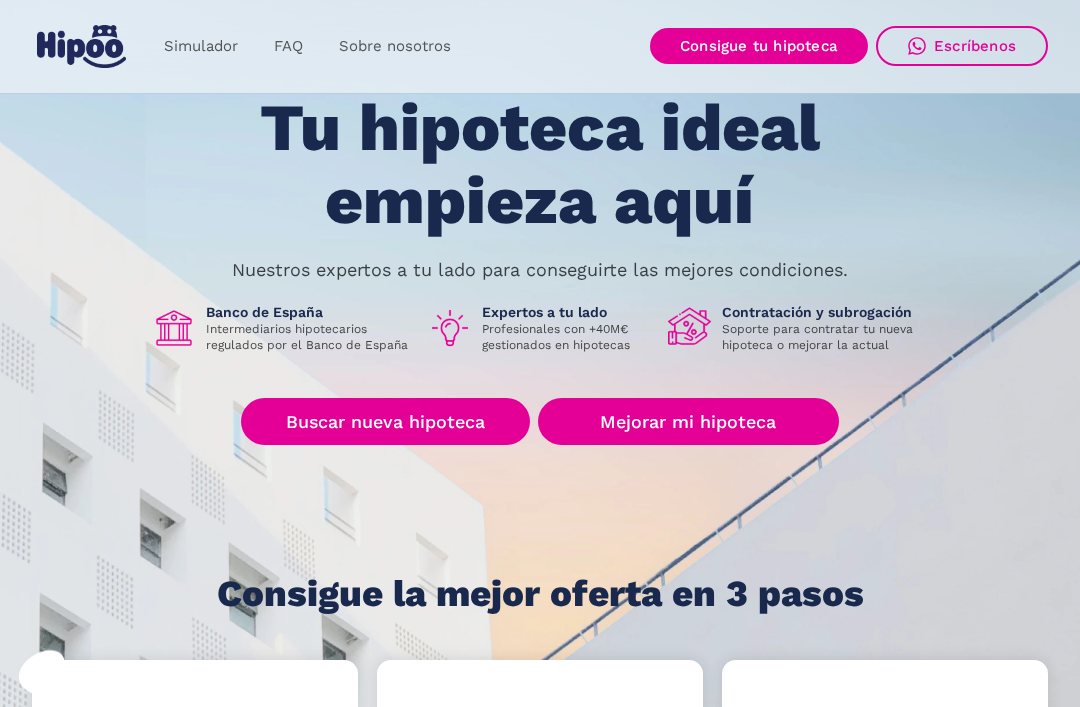 scroll, scrollTop: 0, scrollLeft: 0, axis: both 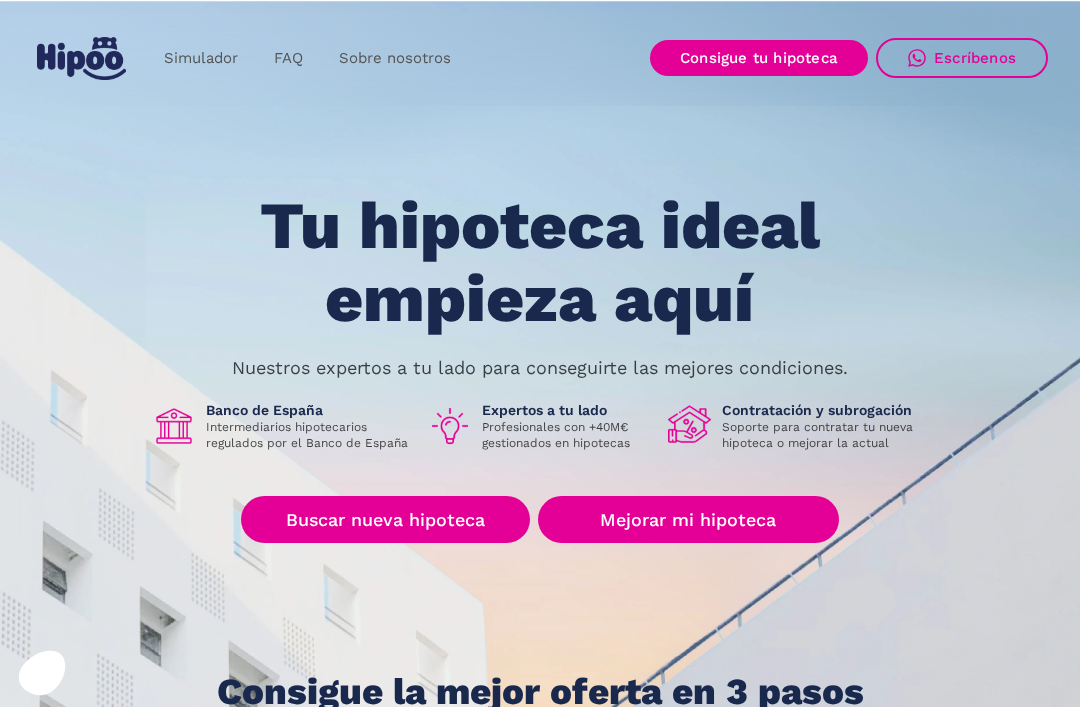 click on "Simulador" at bounding box center [201, 58] 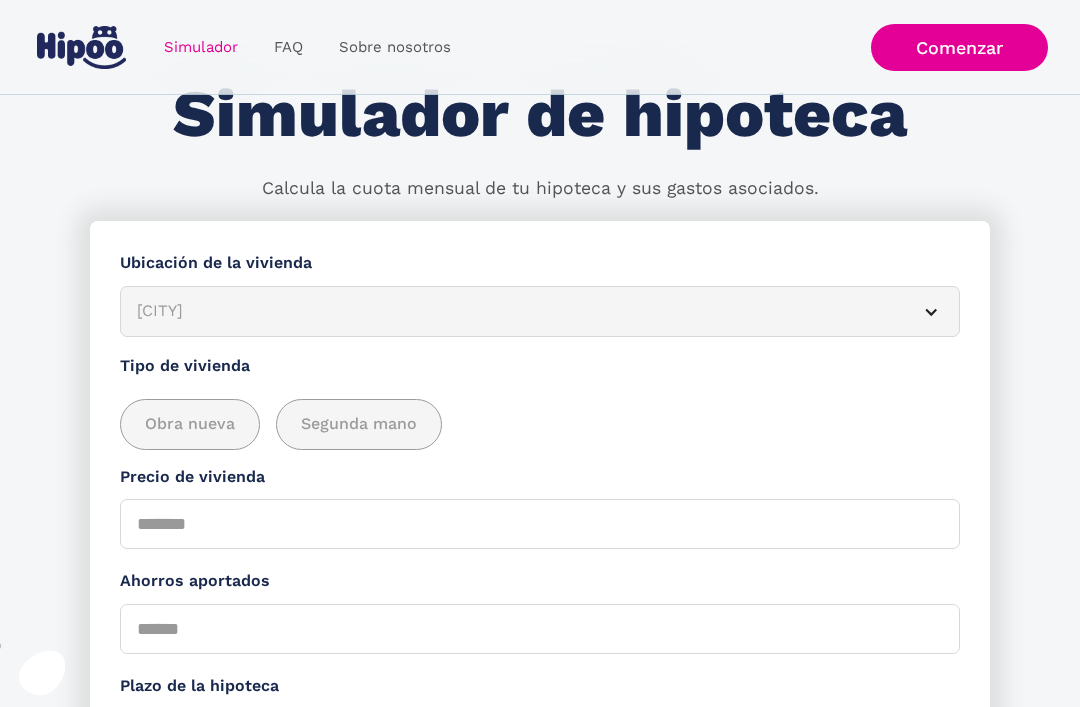 scroll, scrollTop: 89, scrollLeft: 0, axis: vertical 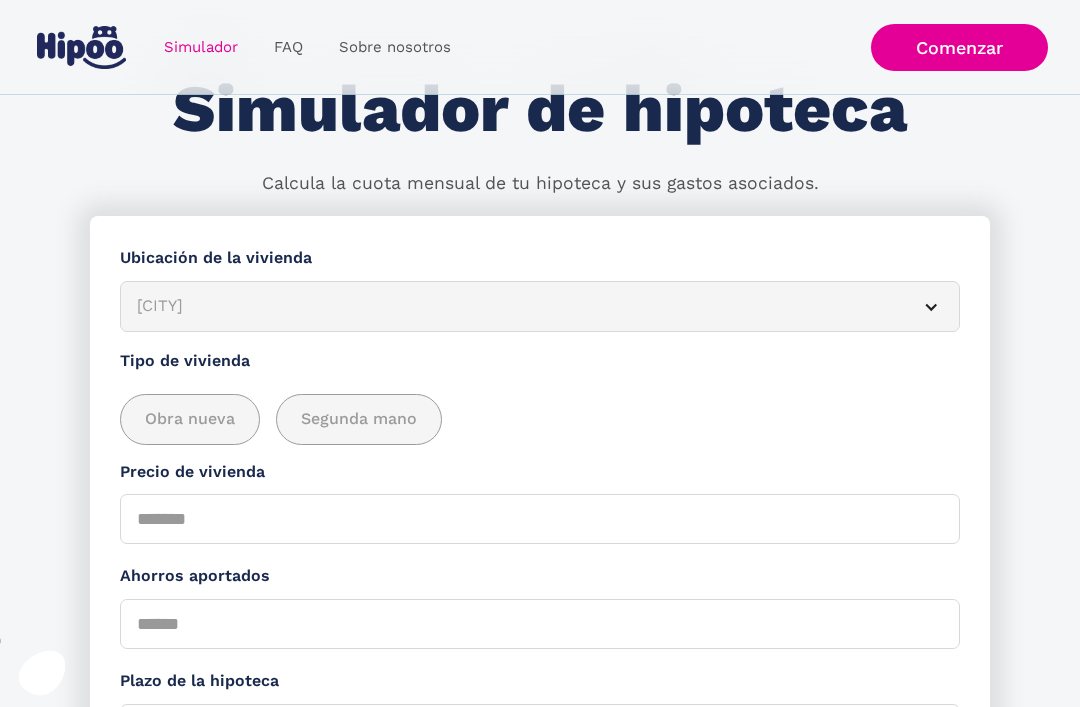 click at bounding box center (931, 307) 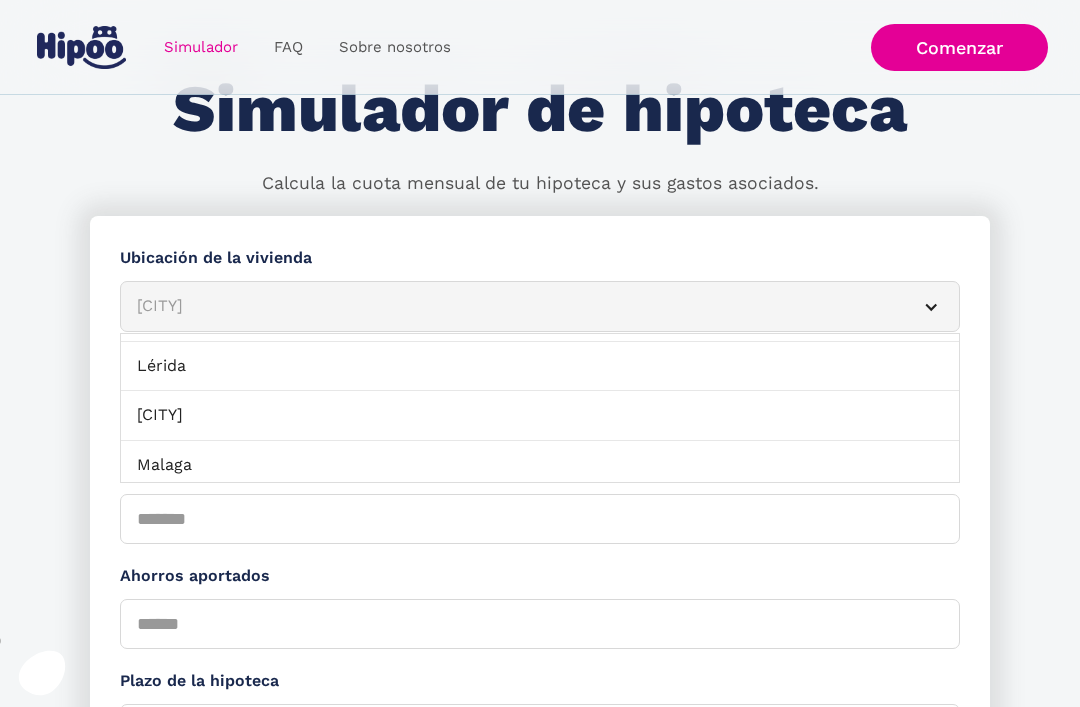 scroll, scrollTop: 1341, scrollLeft: 0, axis: vertical 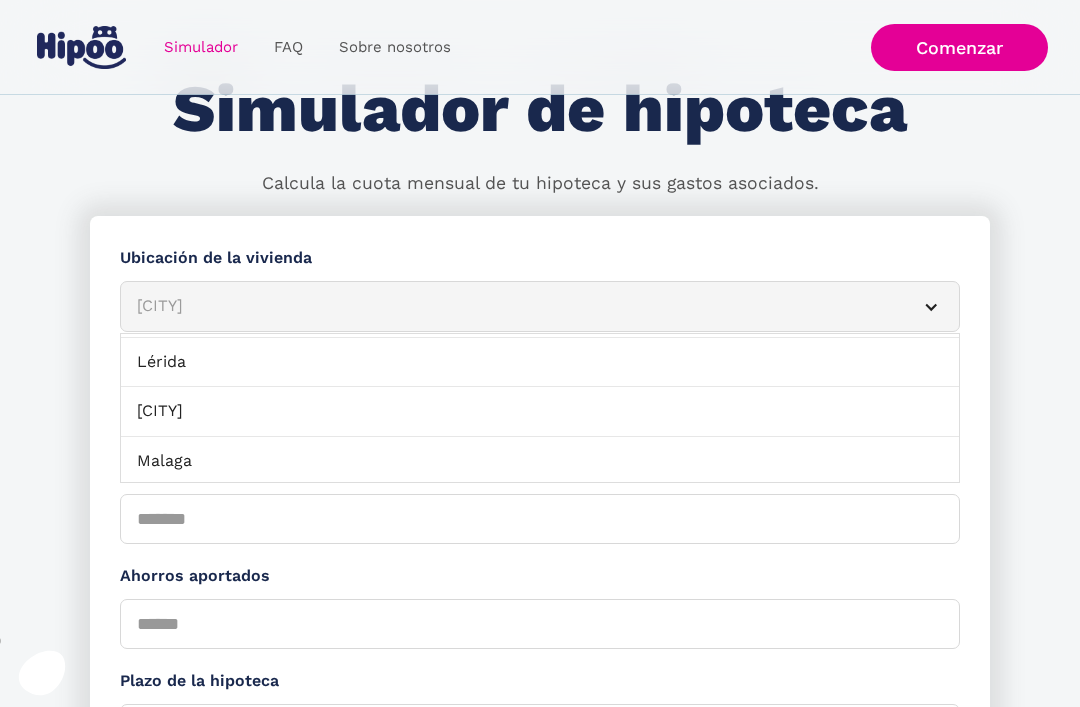 click on "Madrid" at bounding box center (540, 412) 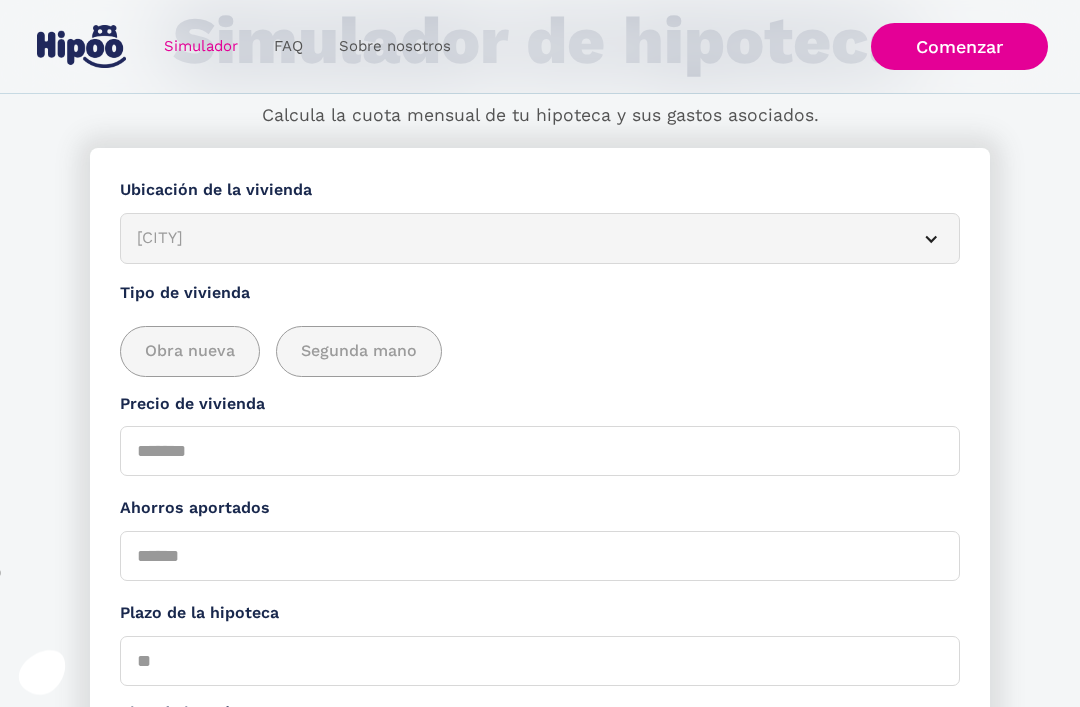 scroll, scrollTop: 157, scrollLeft: 0, axis: vertical 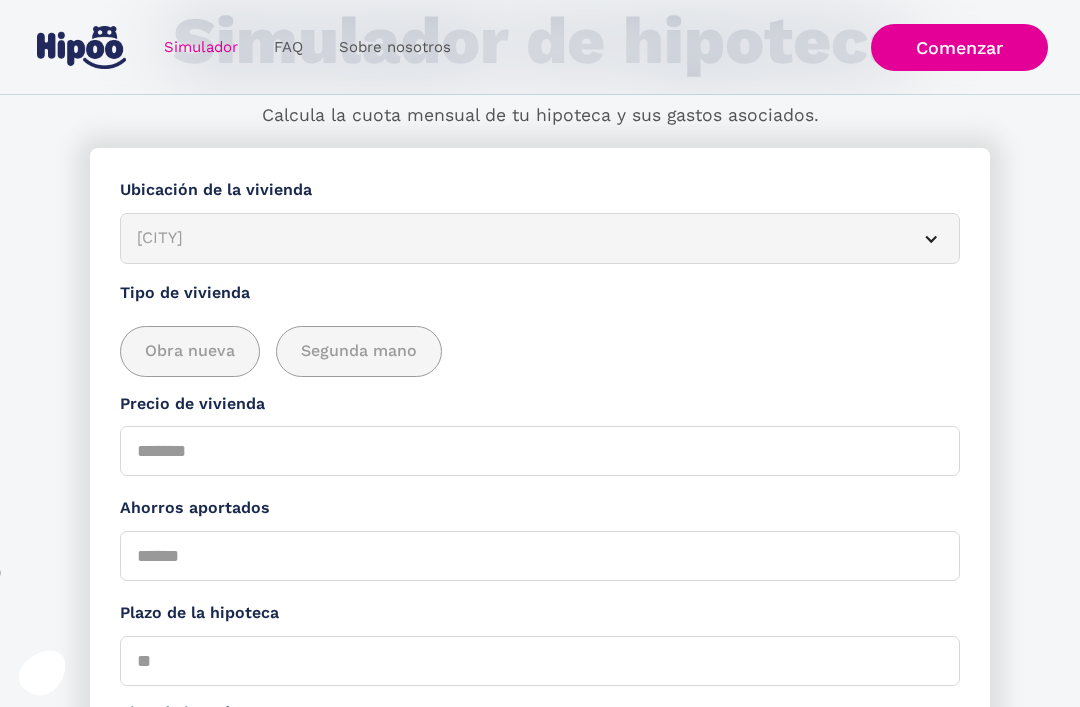 click on "Segunda mano" at bounding box center (359, 351) 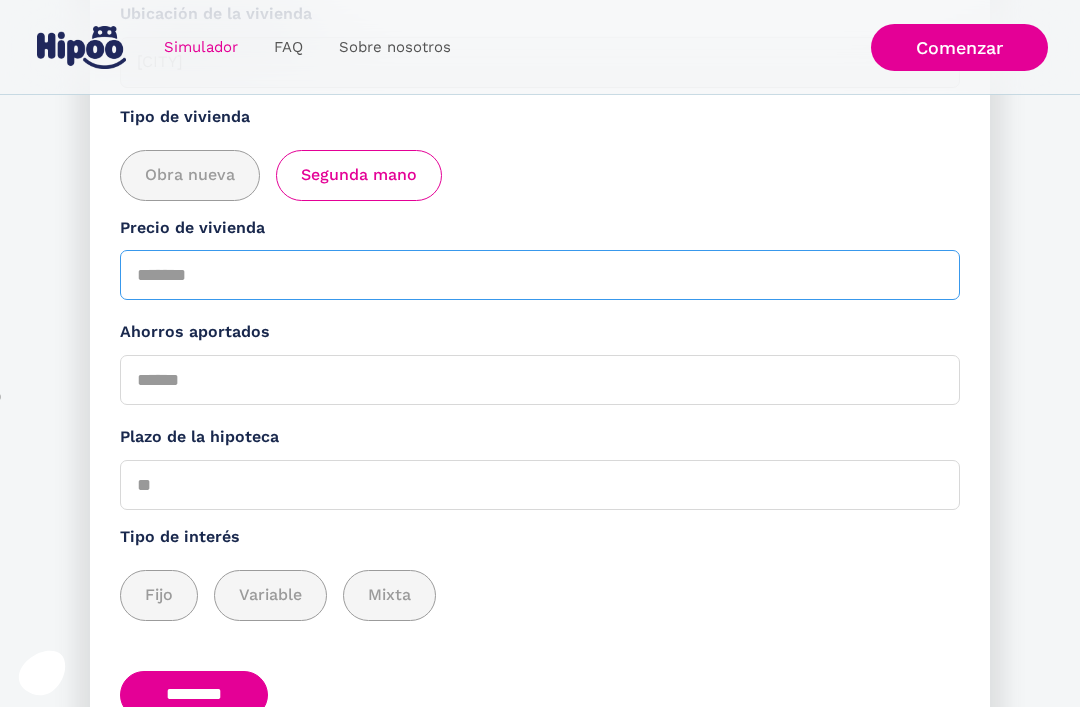 click on "Precio de vivienda" at bounding box center (540, 275) 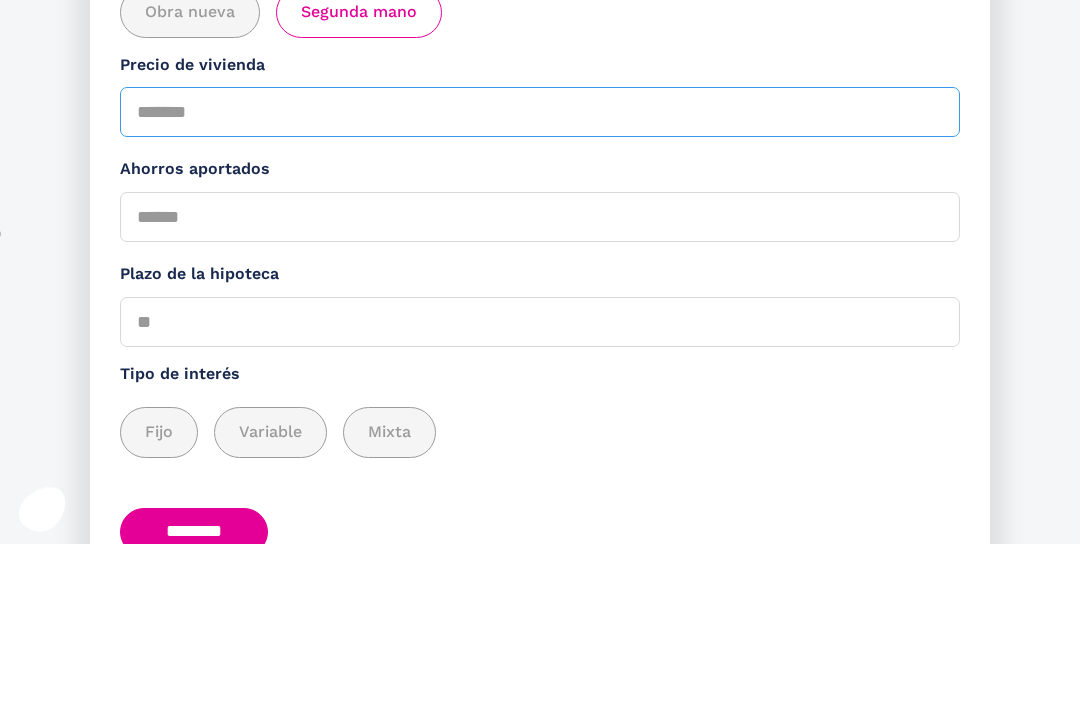 type on "******" 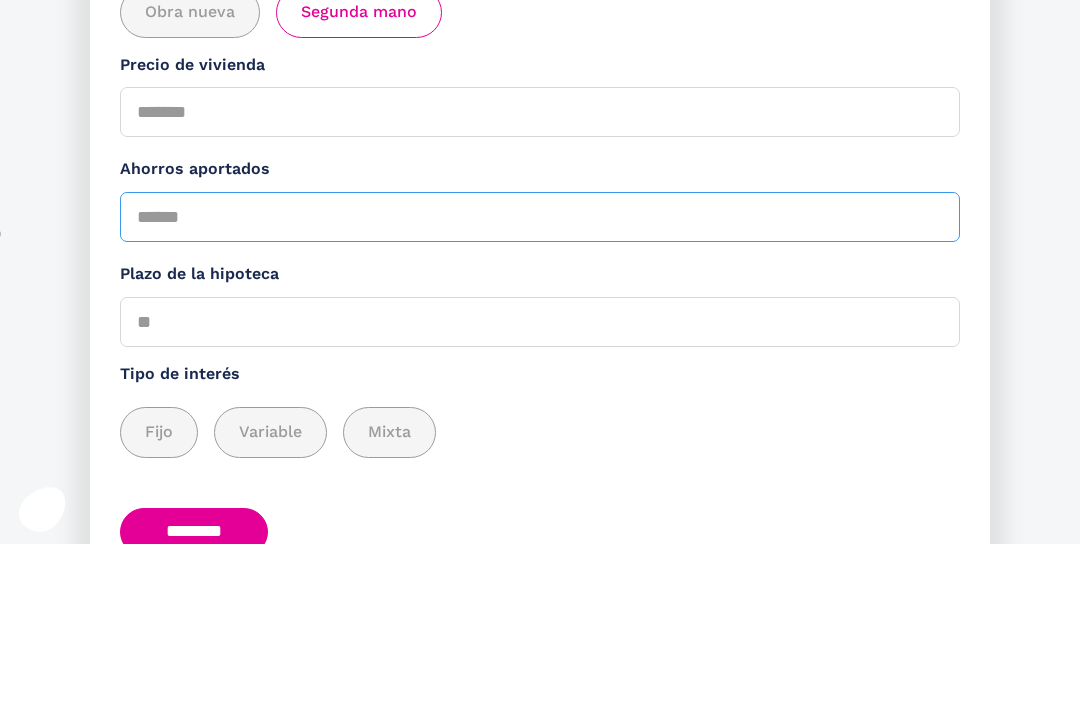 click on "Ahorros aportados" at bounding box center (540, 381) 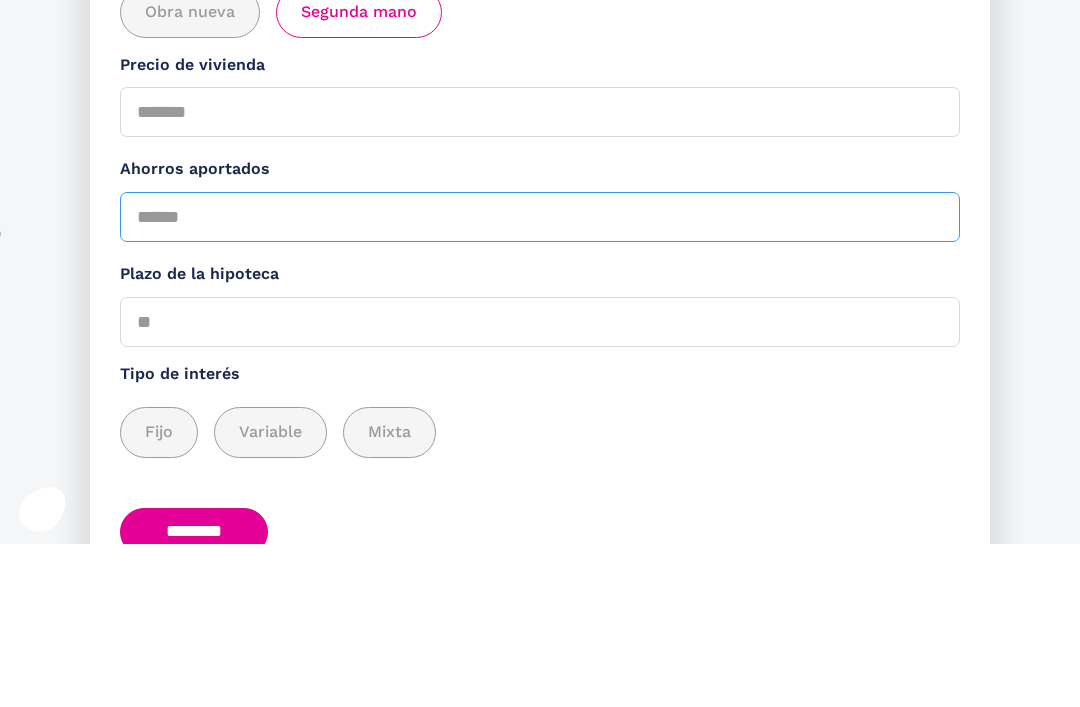 type on "******" 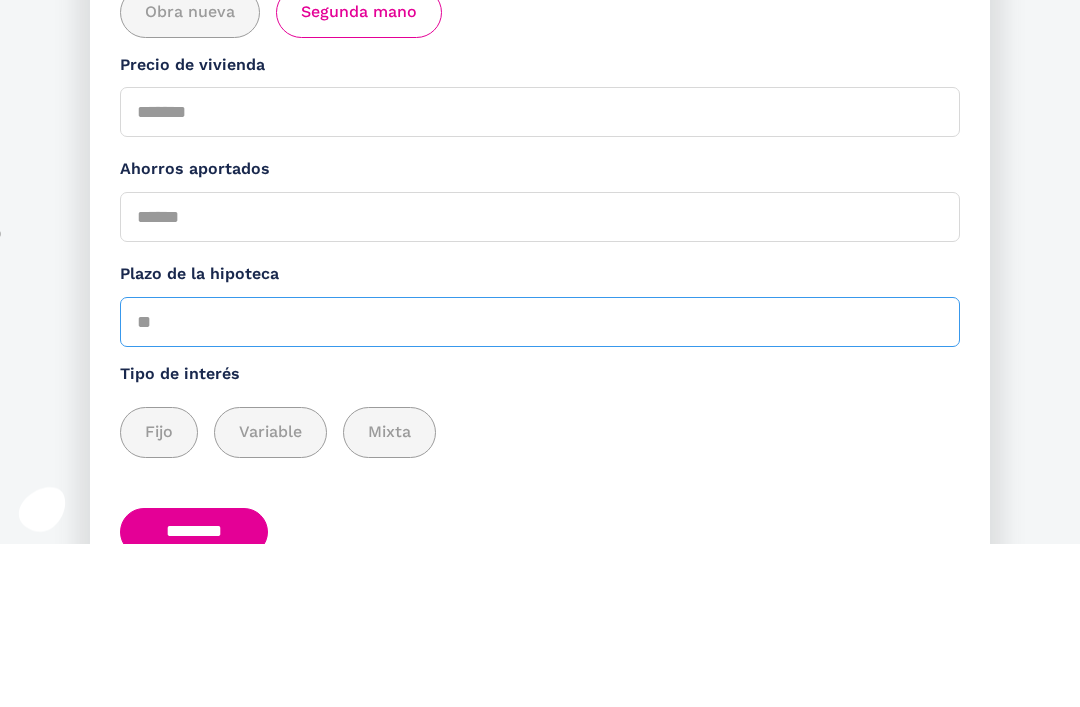 click on "Plazo de la hipoteca" at bounding box center (540, 486) 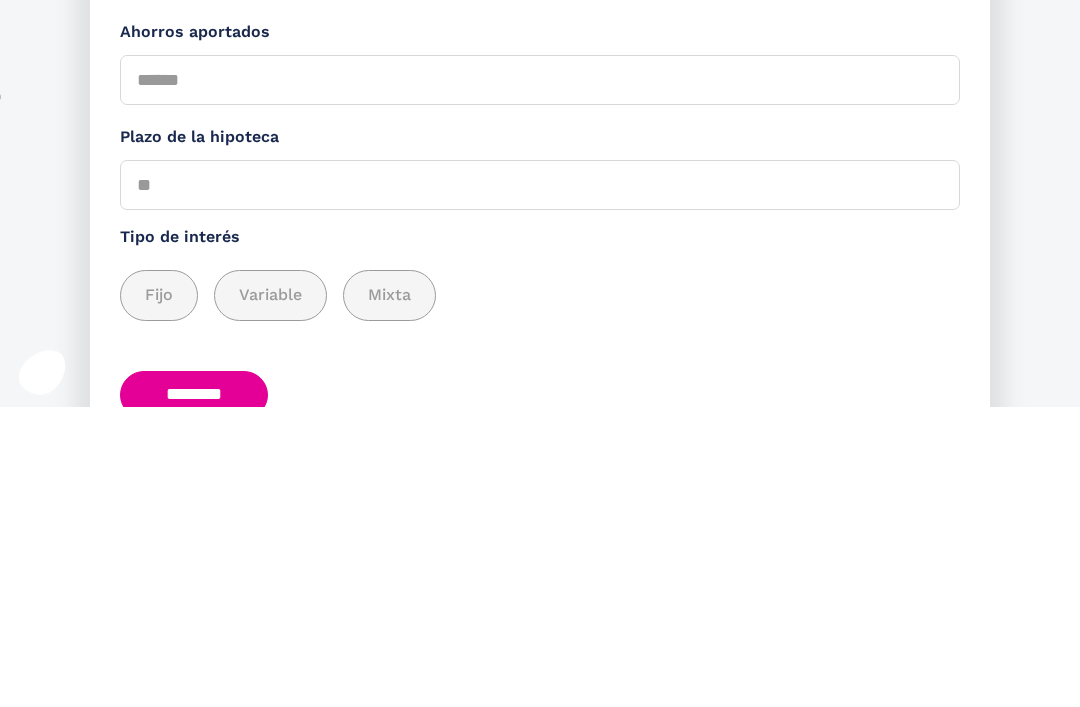 scroll, scrollTop: 383, scrollLeft: 0, axis: vertical 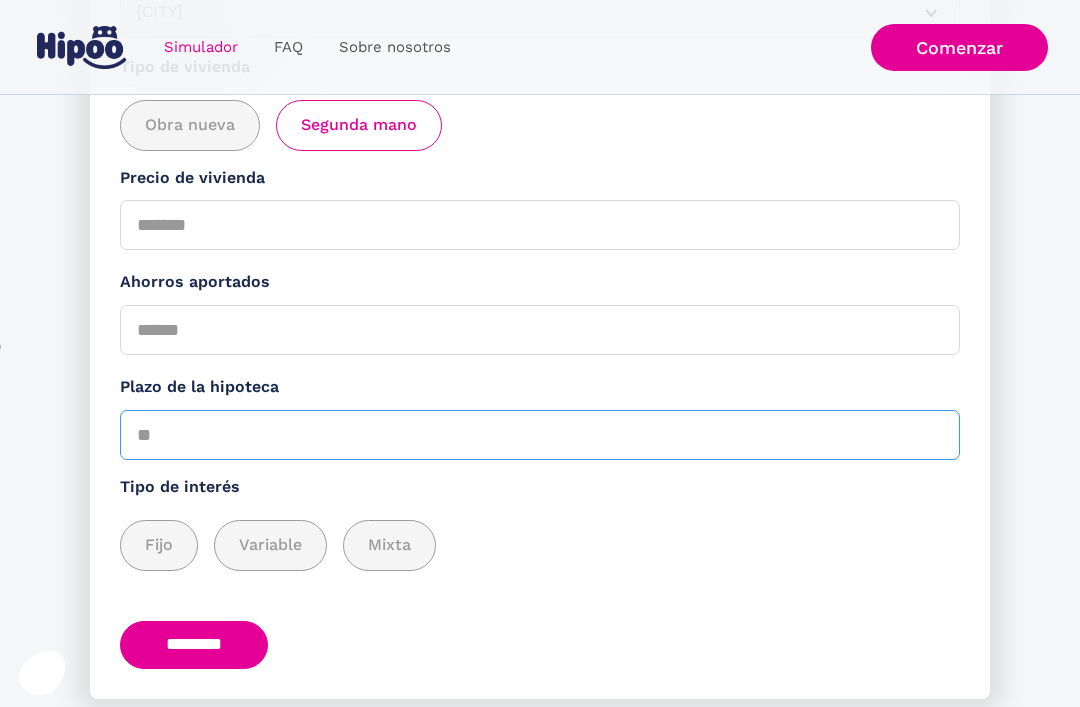 type on "**" 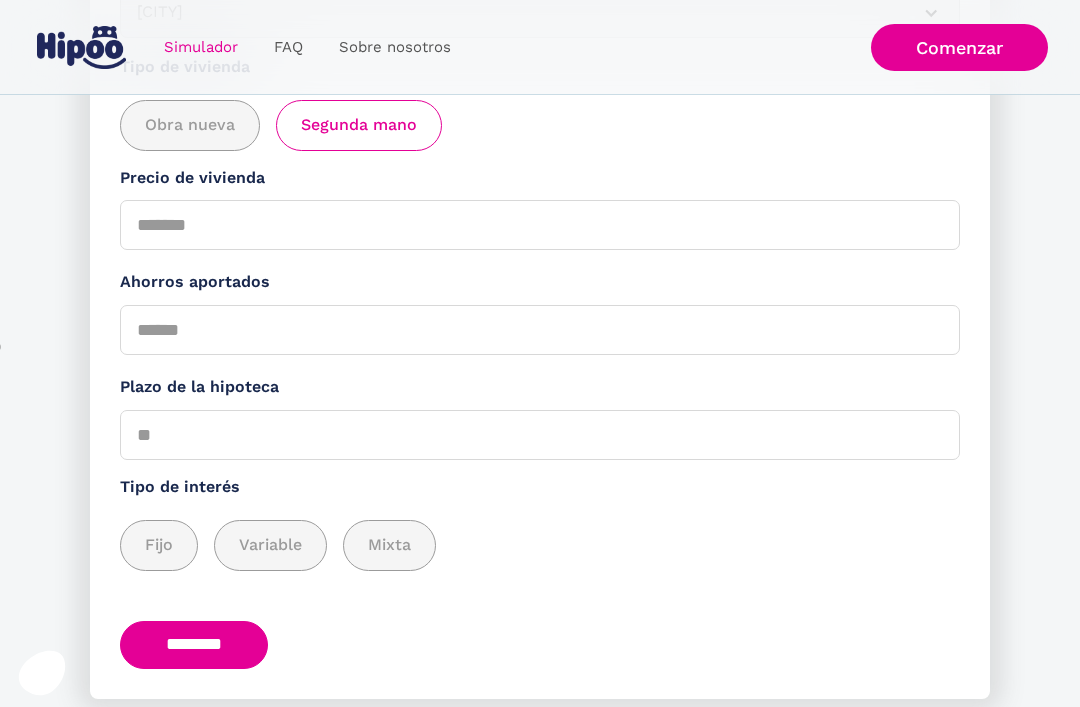 click on "Fijo" at bounding box center (159, 545) 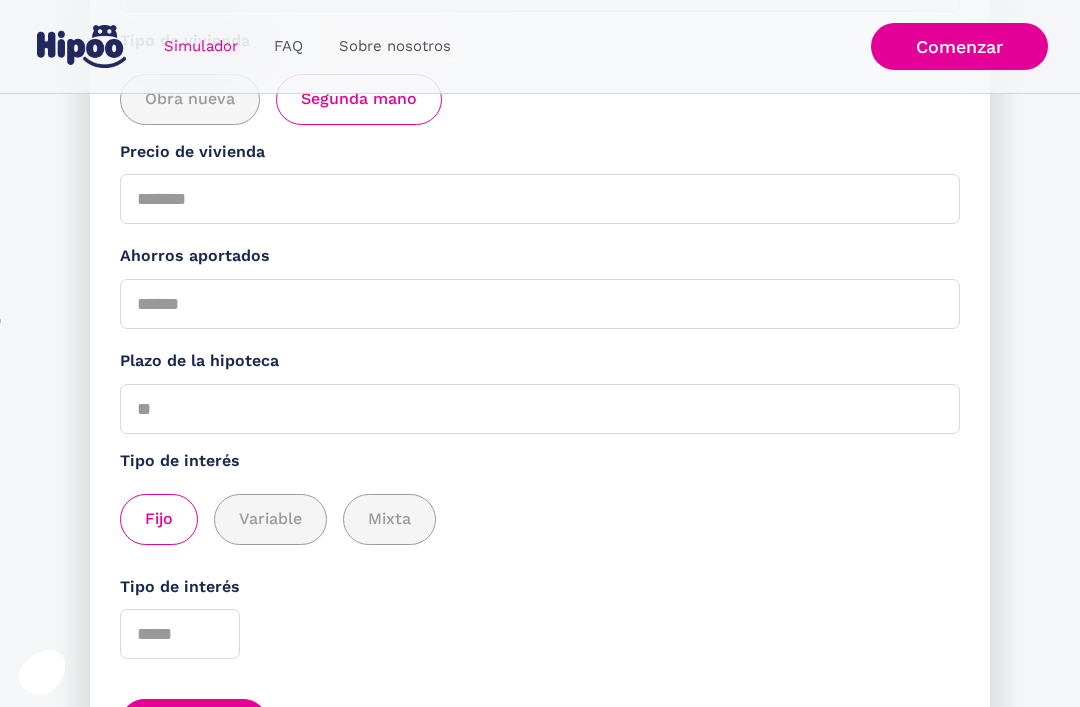 scroll, scrollTop: 488, scrollLeft: 0, axis: vertical 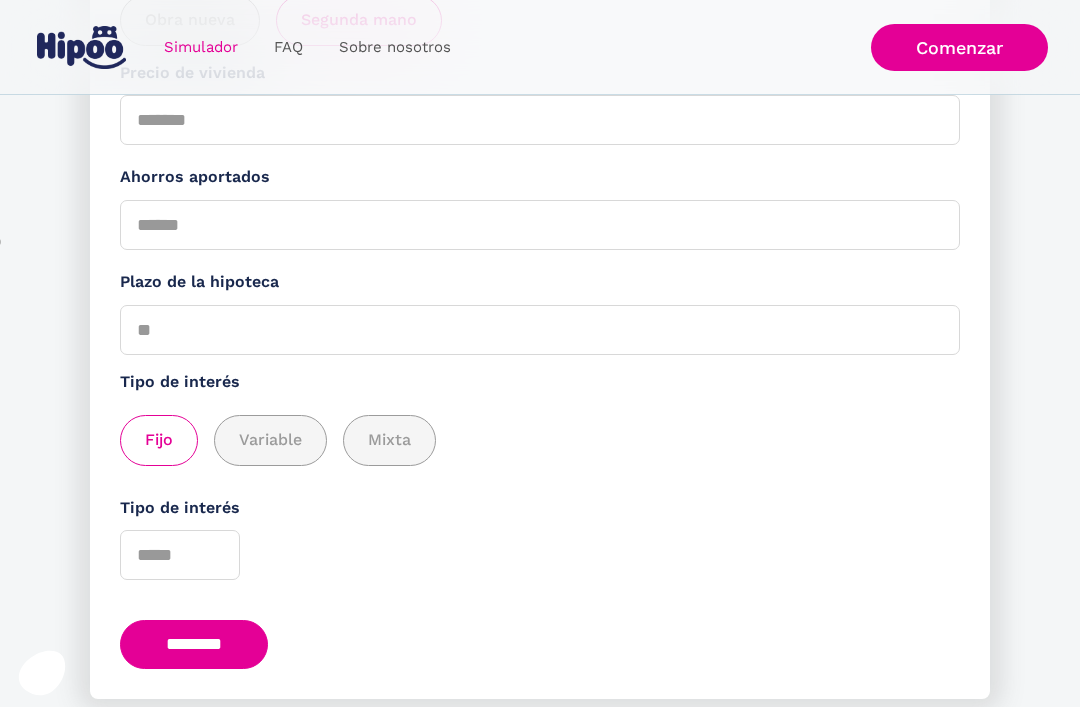 click on "********" at bounding box center (194, 644) 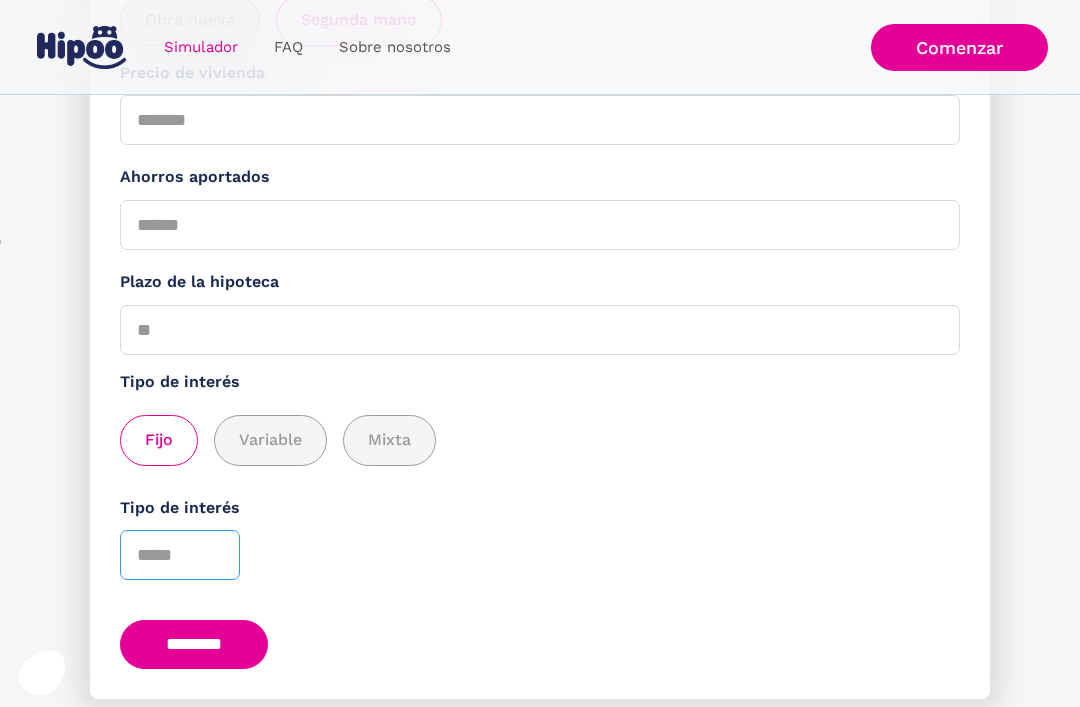 scroll, scrollTop: 514, scrollLeft: 0, axis: vertical 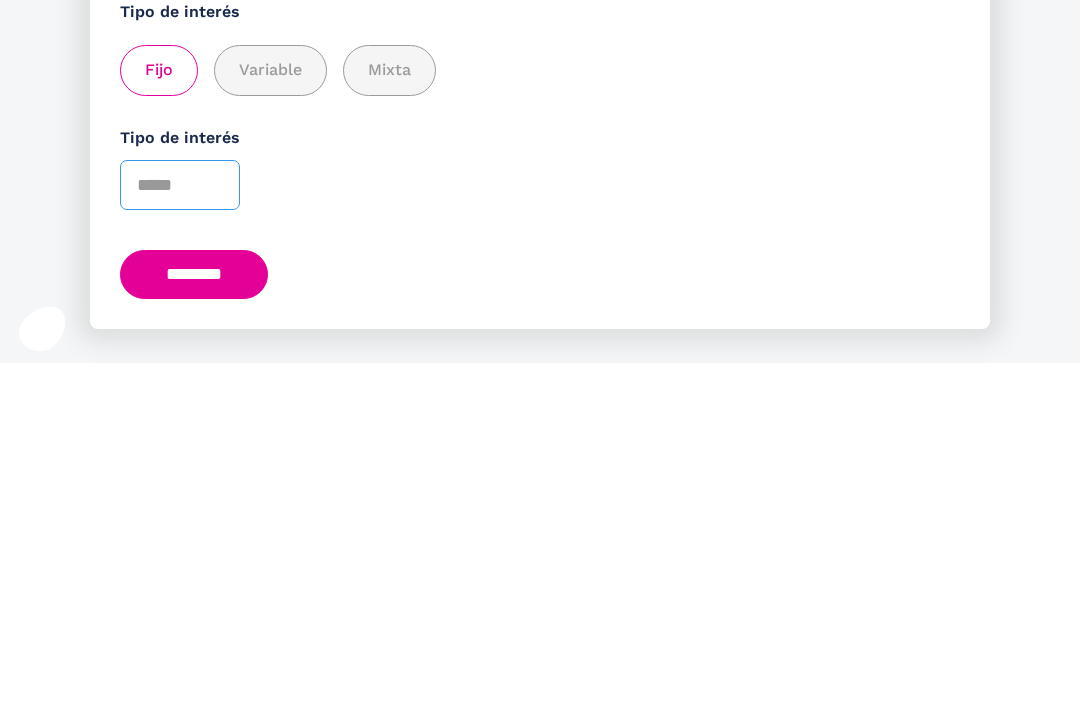 type on "*" 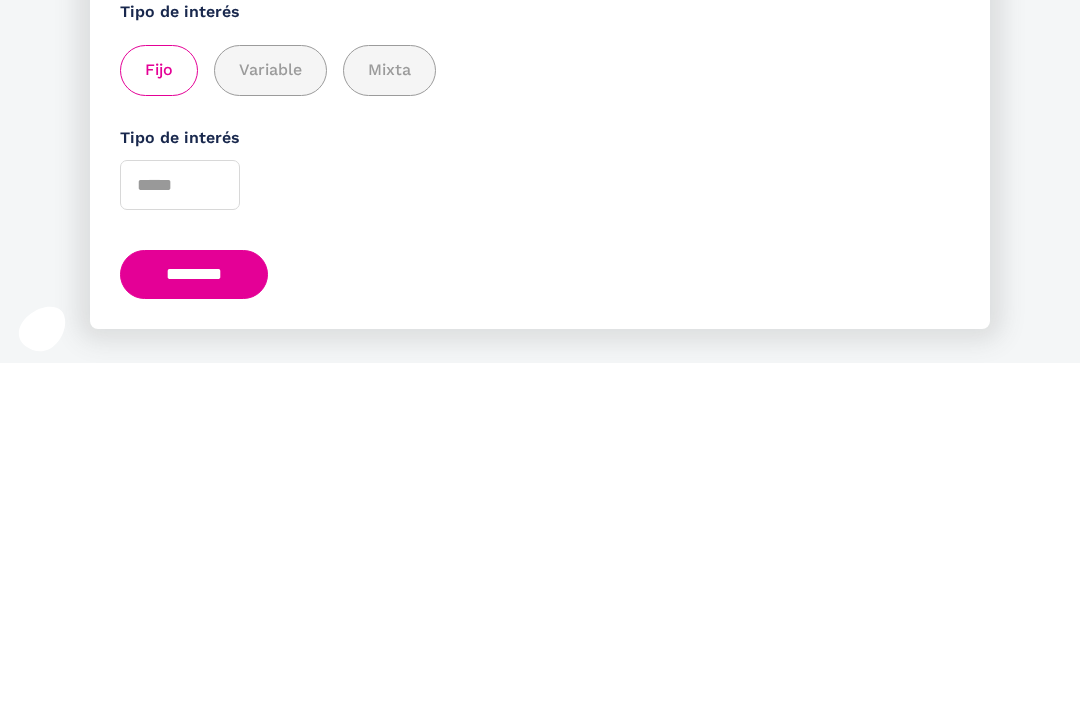 click on "********" at bounding box center [194, 618] 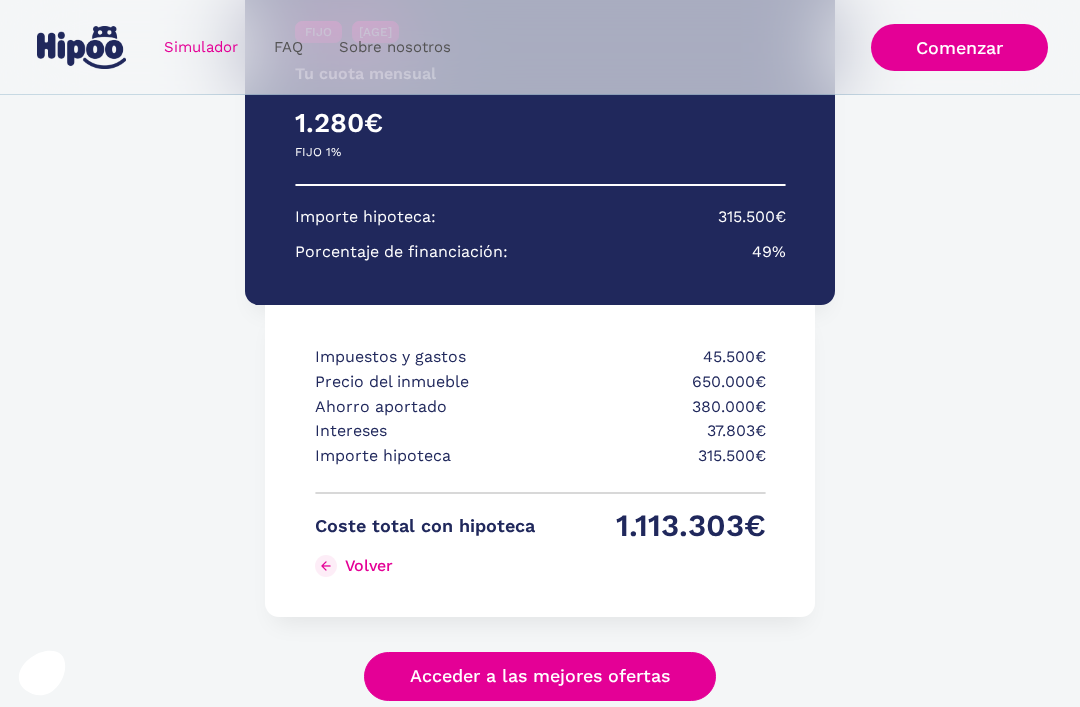 scroll, scrollTop: 367, scrollLeft: 0, axis: vertical 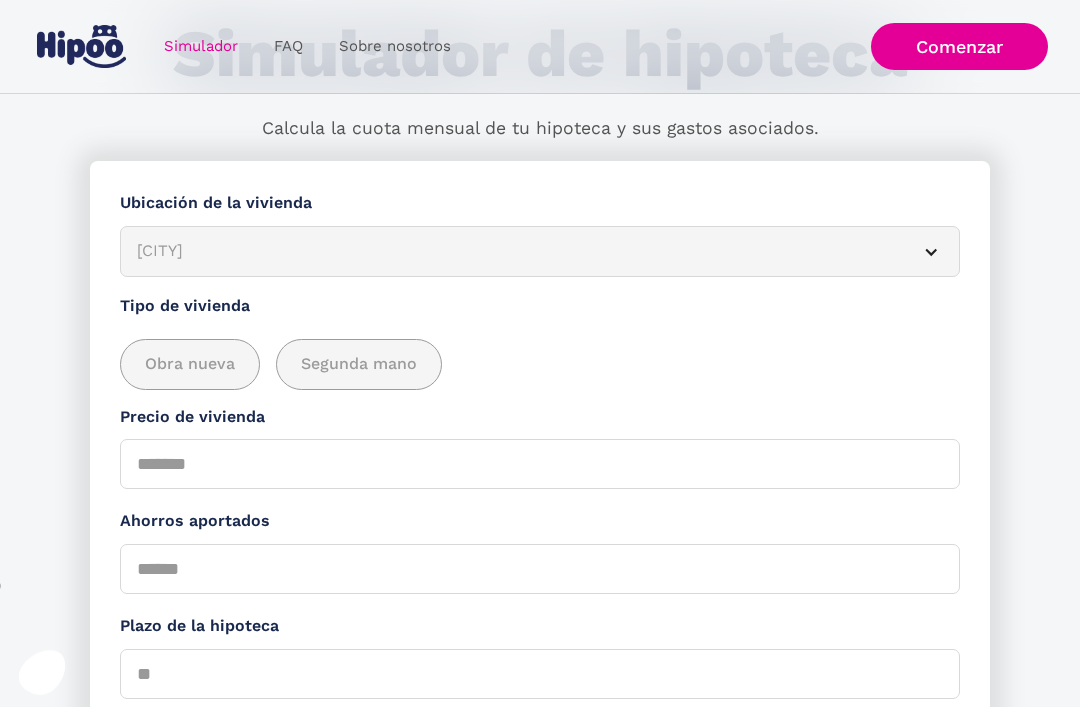 click at bounding box center [931, 253] 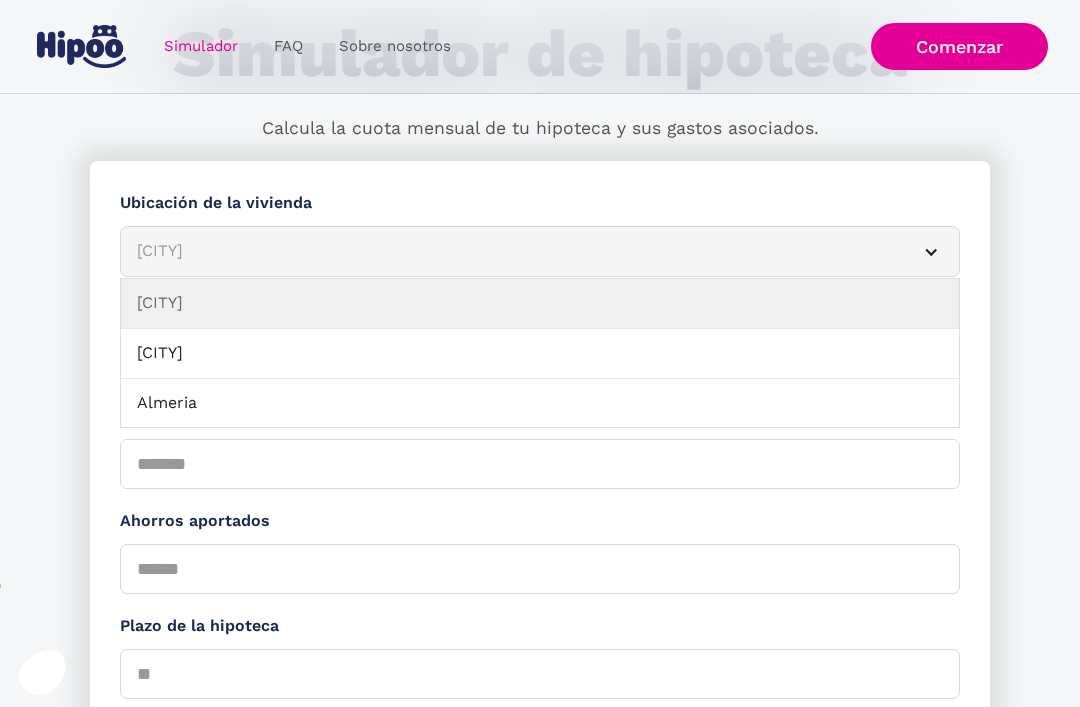 scroll, scrollTop: 144, scrollLeft: 0, axis: vertical 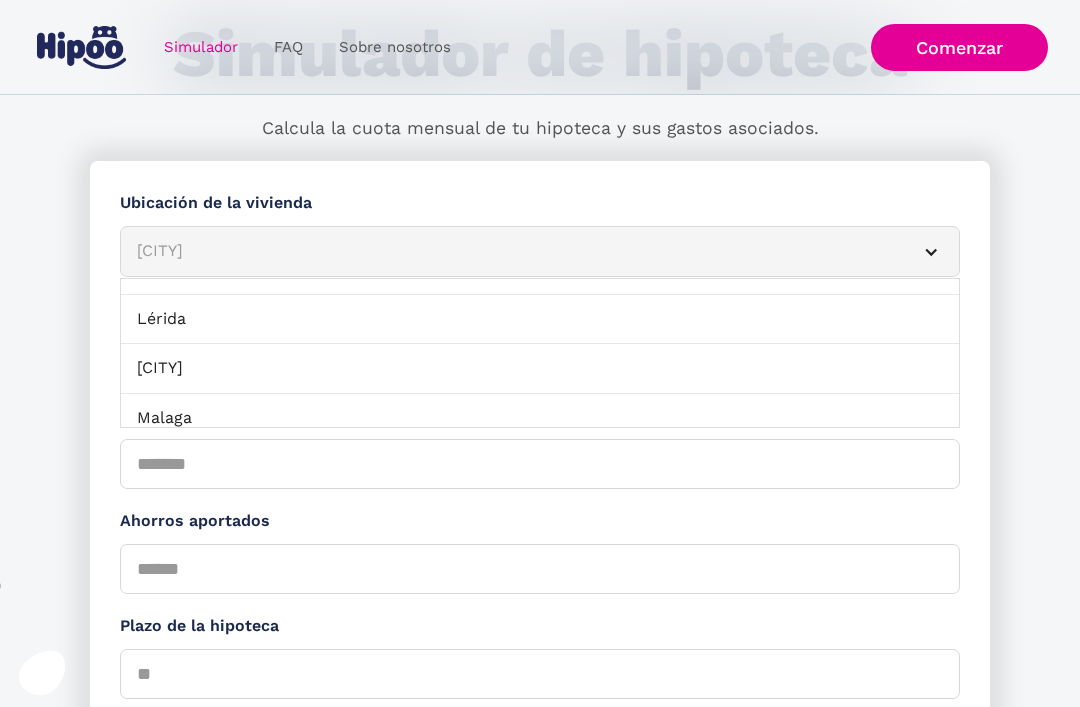 click on "Madrid" at bounding box center (540, 369) 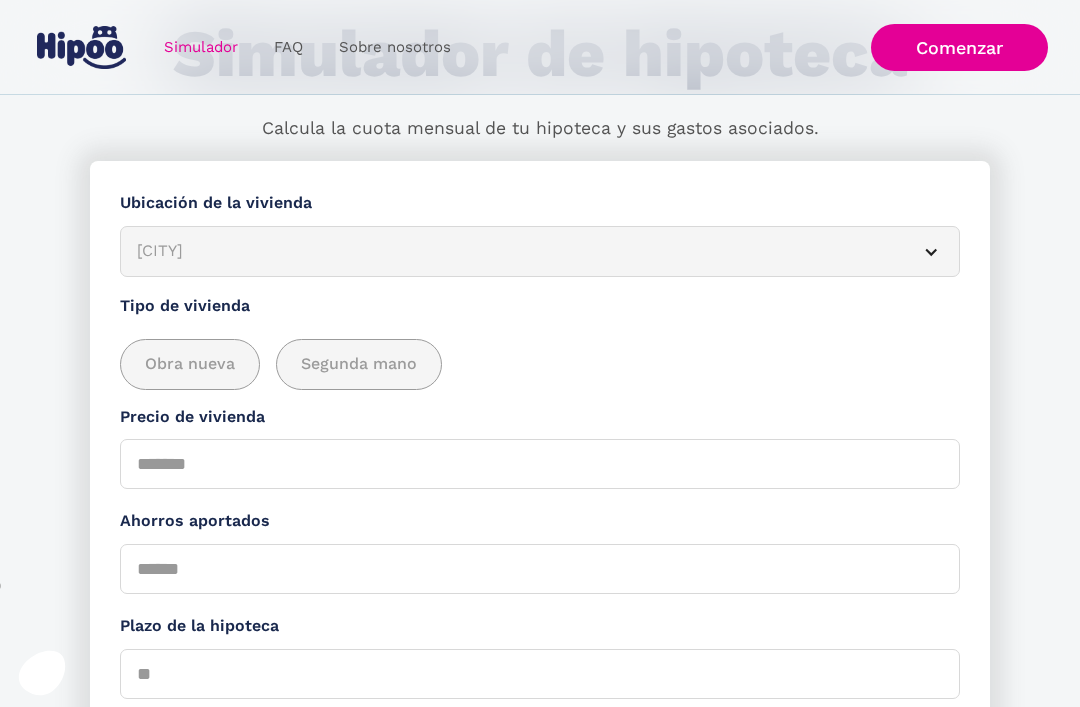 click on "Segunda mano" at bounding box center (359, 364) 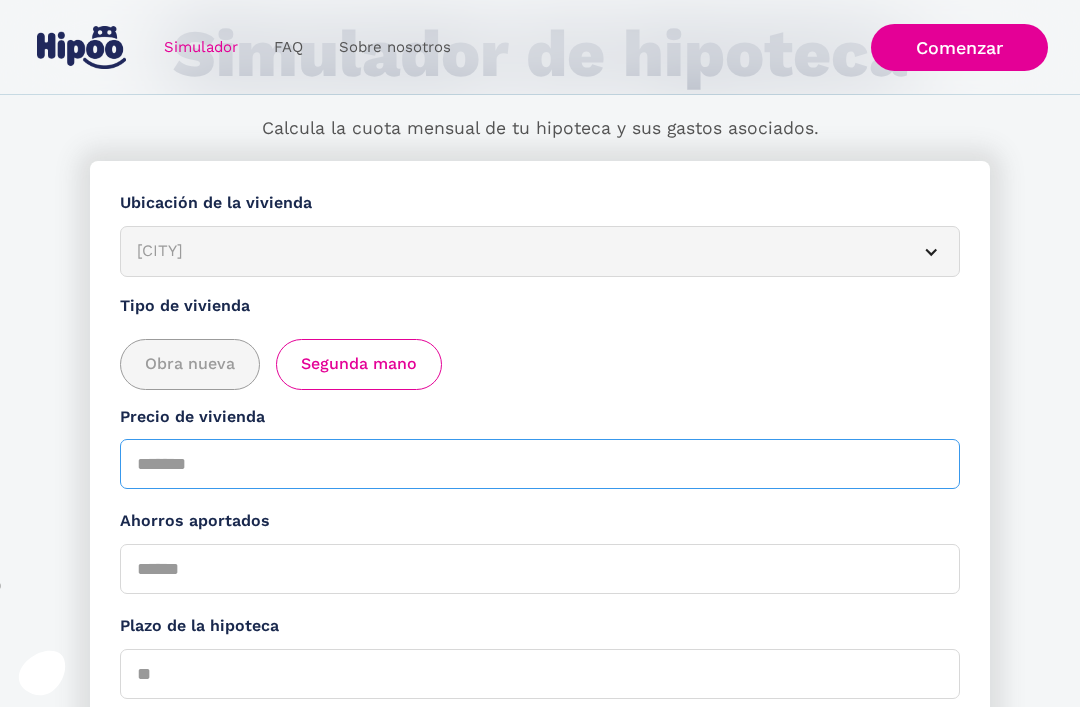click on "Precio de vivienda" at bounding box center (540, 464) 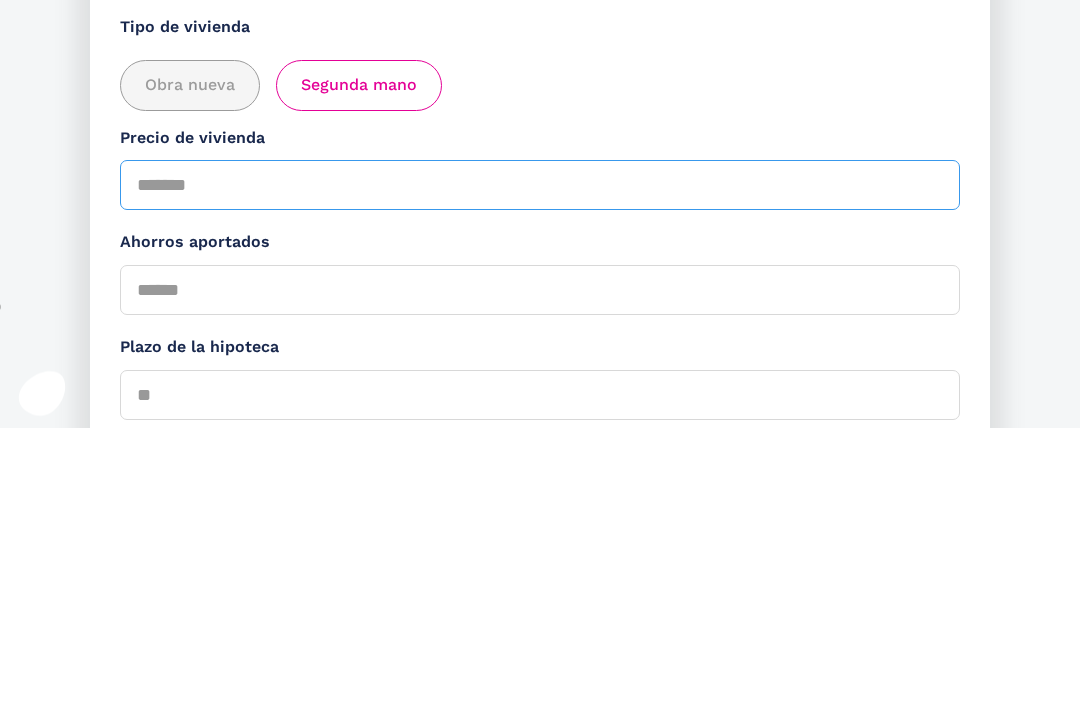 type on "******" 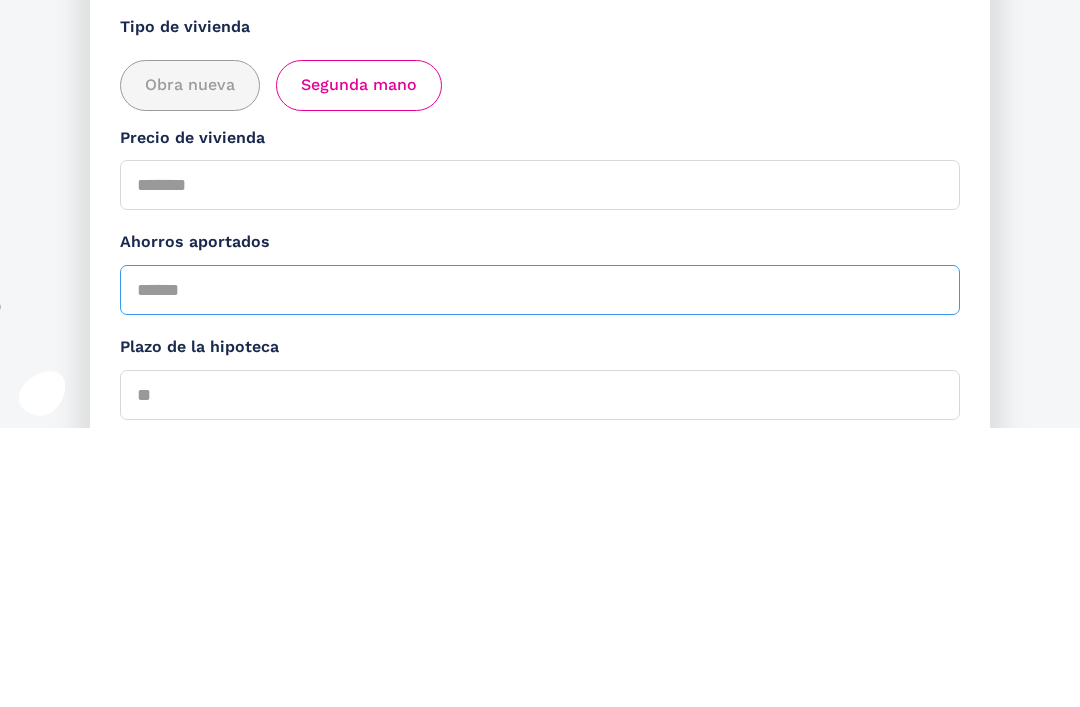 click on "Ahorros aportados" at bounding box center [540, 570] 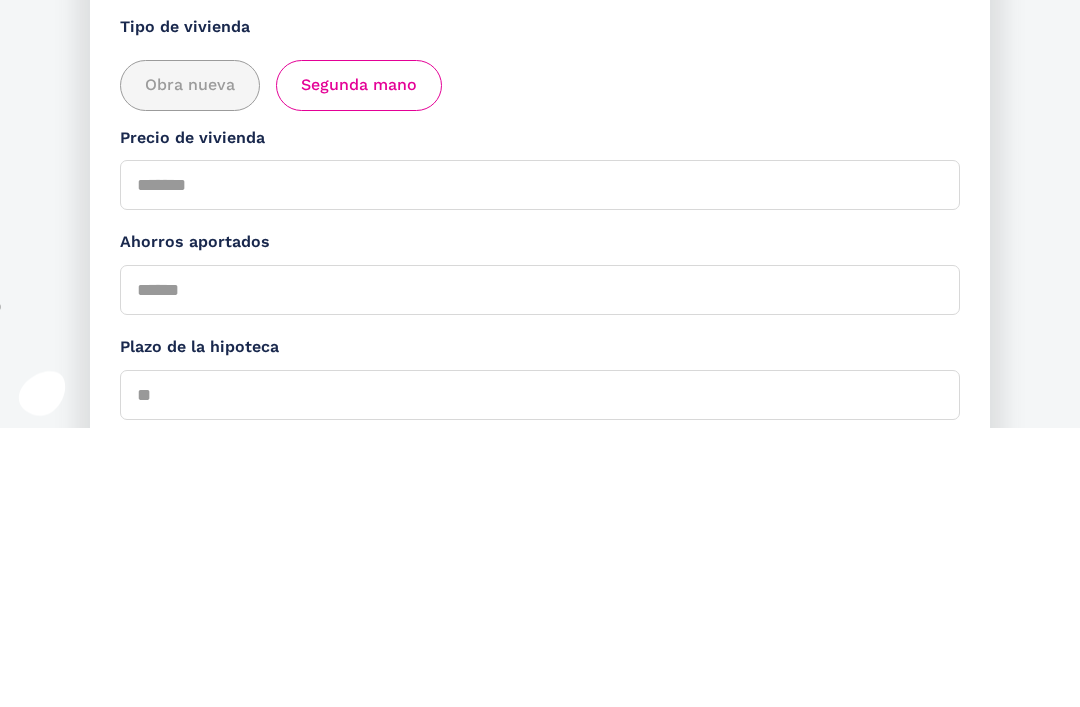 scroll, scrollTop: 383, scrollLeft: 0, axis: vertical 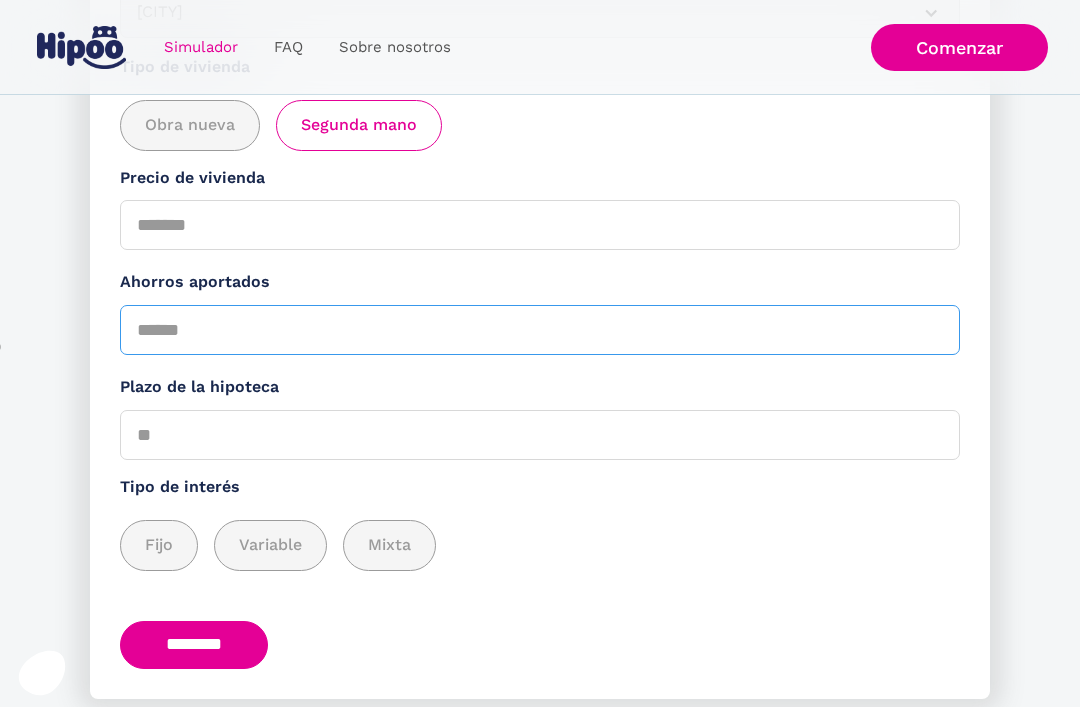 type on "******" 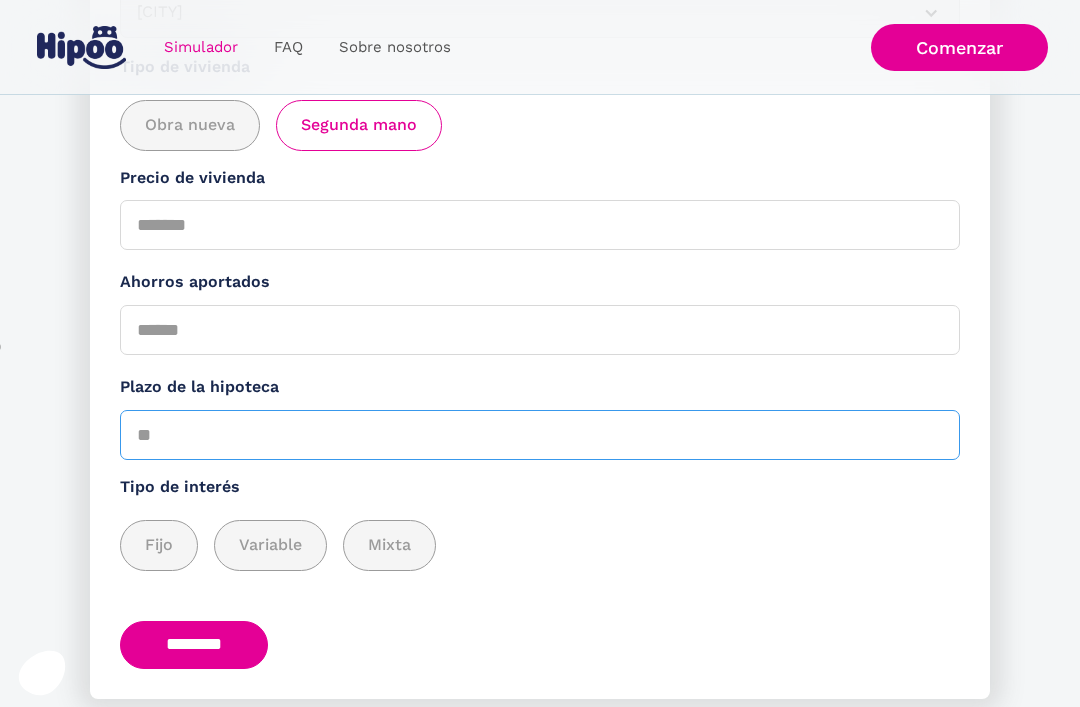 click on "Plazo de la hipoteca" at bounding box center (540, 435) 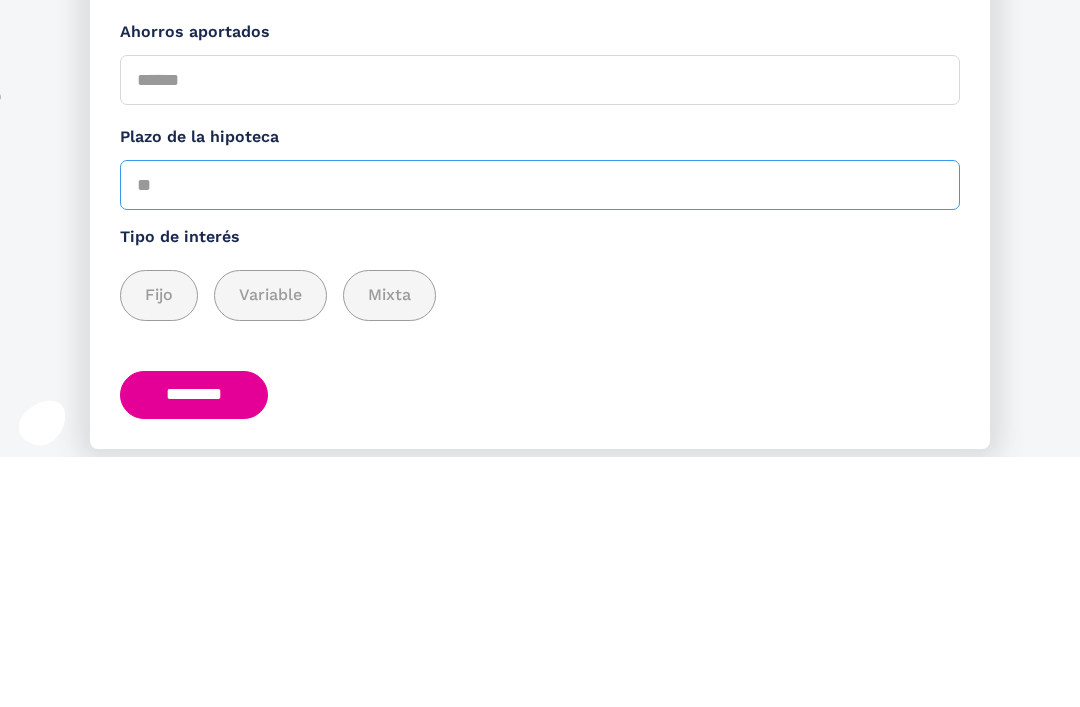 type on "**" 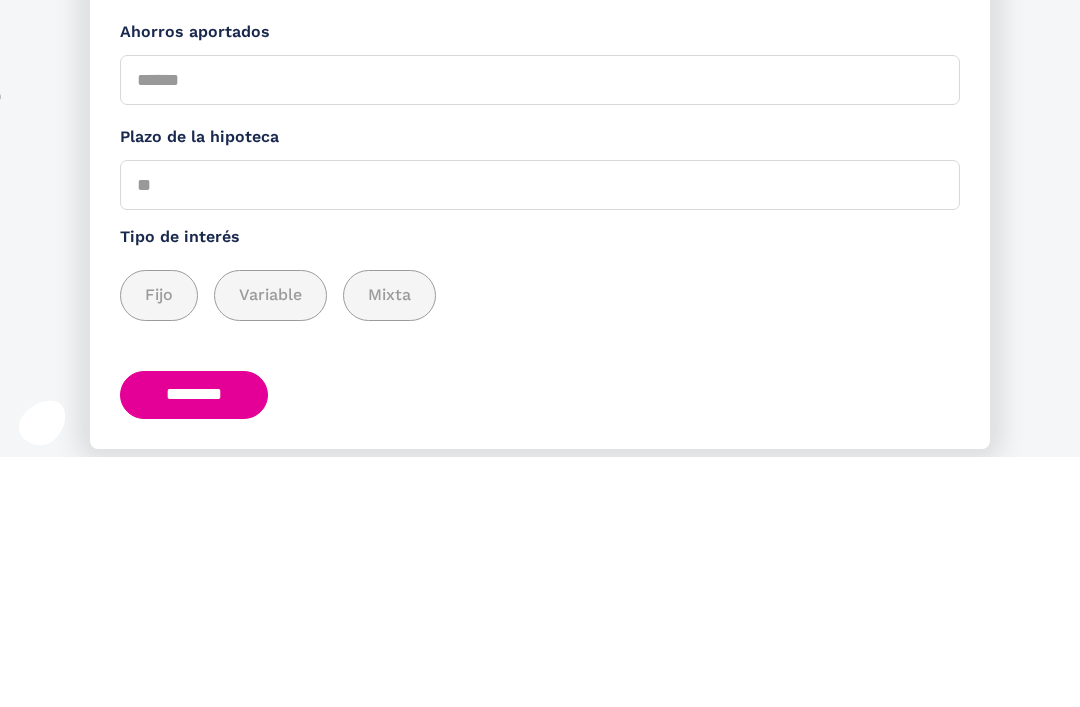 click on "Fijo" at bounding box center (159, 545) 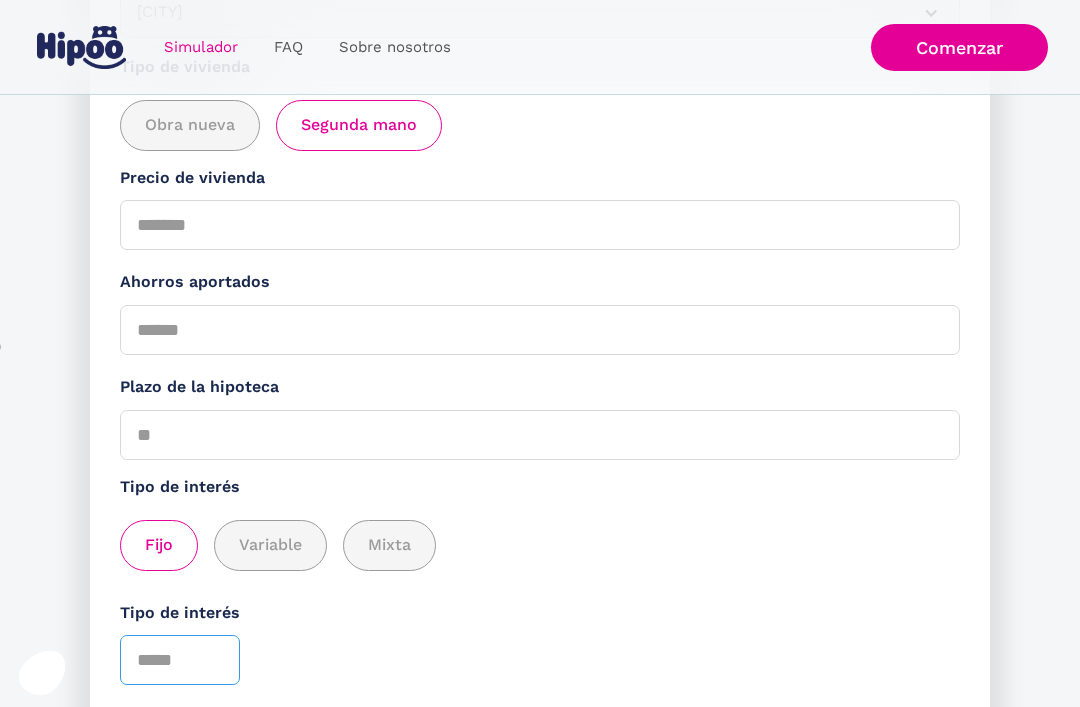 click on "Tipo de interés" at bounding box center [180, 660] 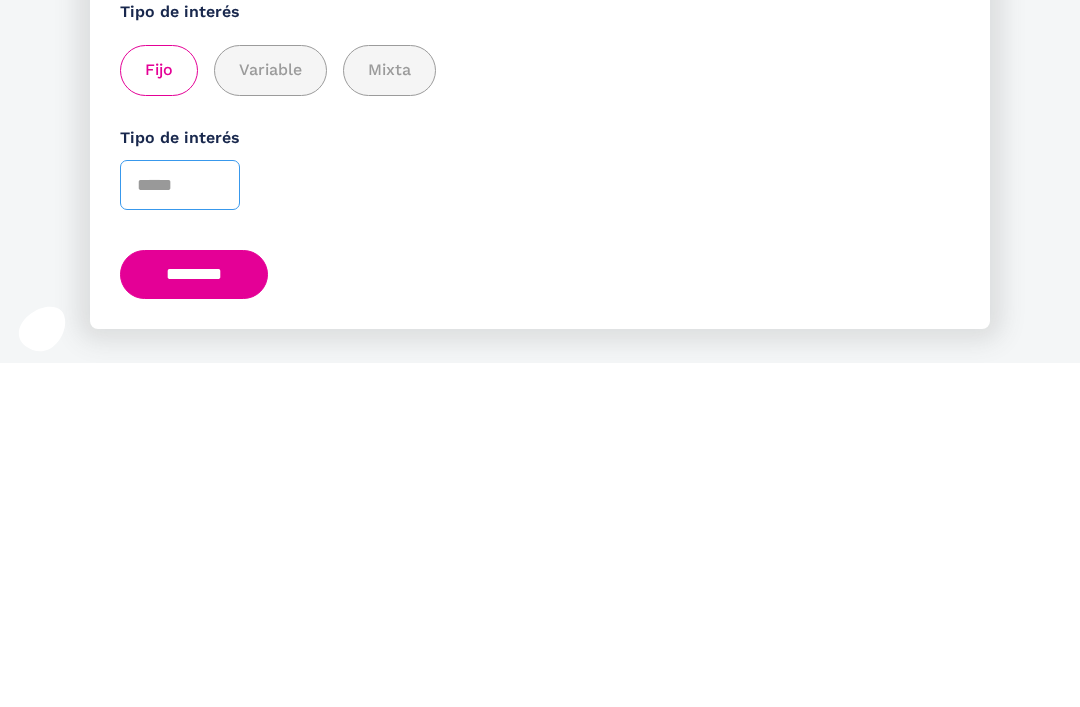 type on "*" 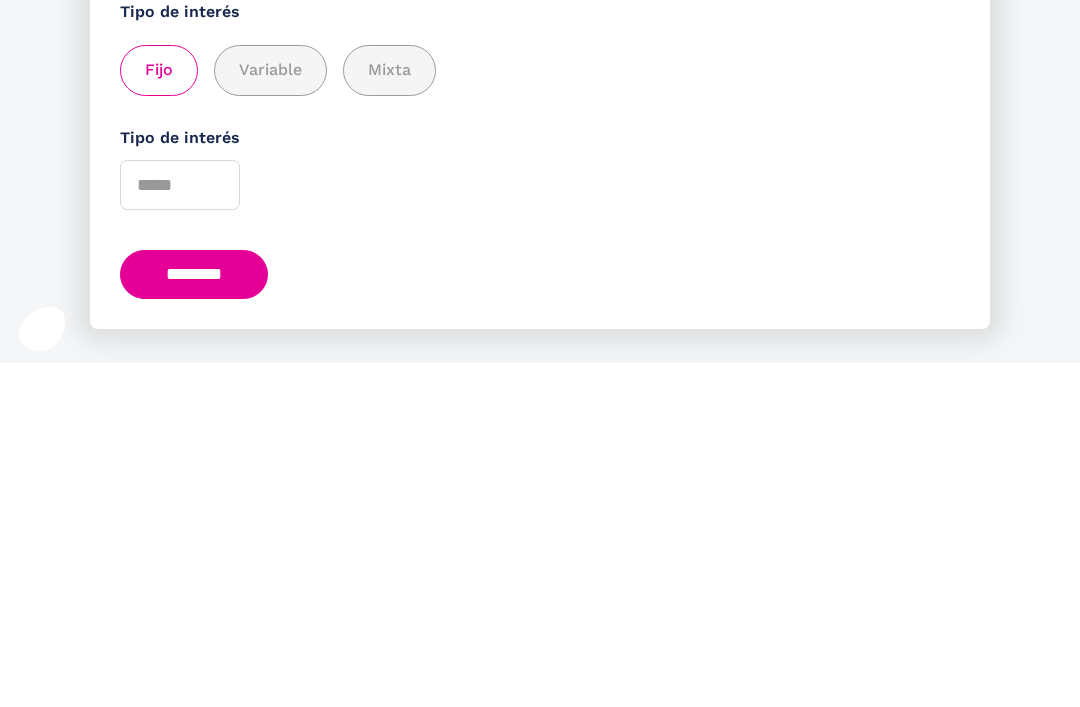 click on "********" at bounding box center (194, 618) 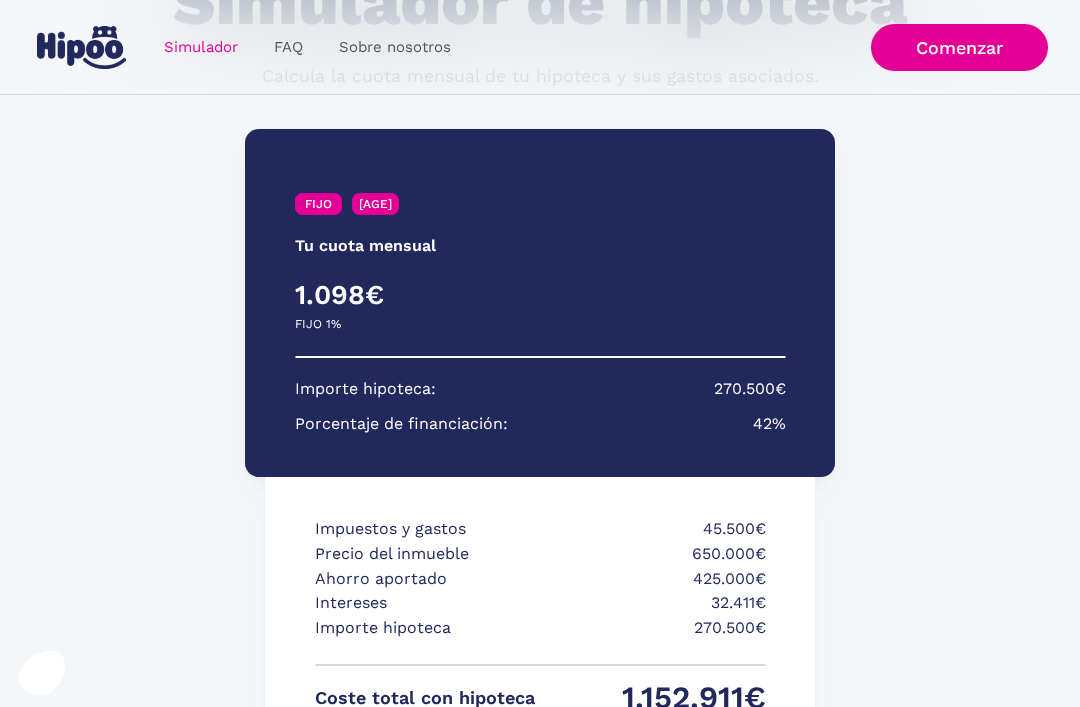 scroll, scrollTop: 195, scrollLeft: 0, axis: vertical 